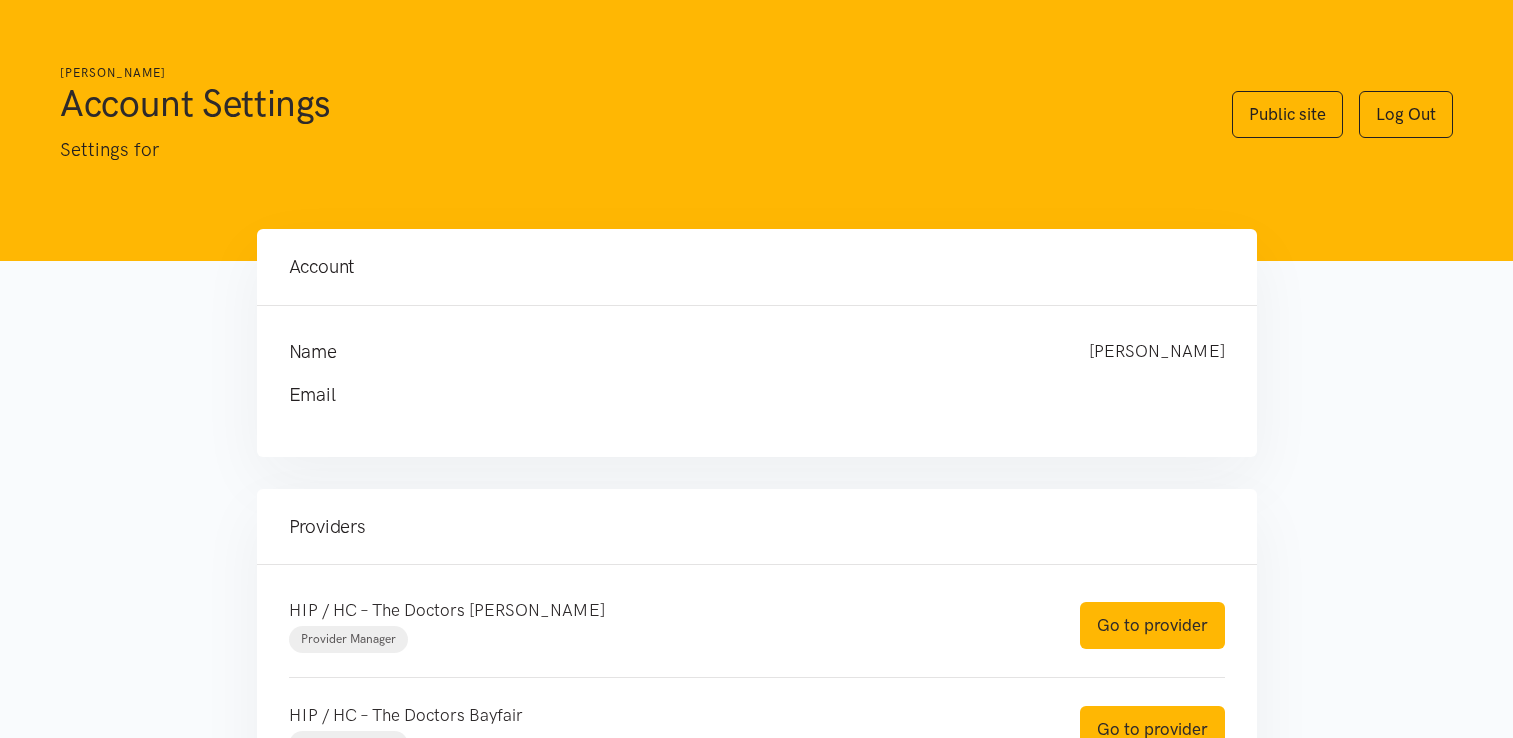scroll, scrollTop: 0, scrollLeft: 0, axis: both 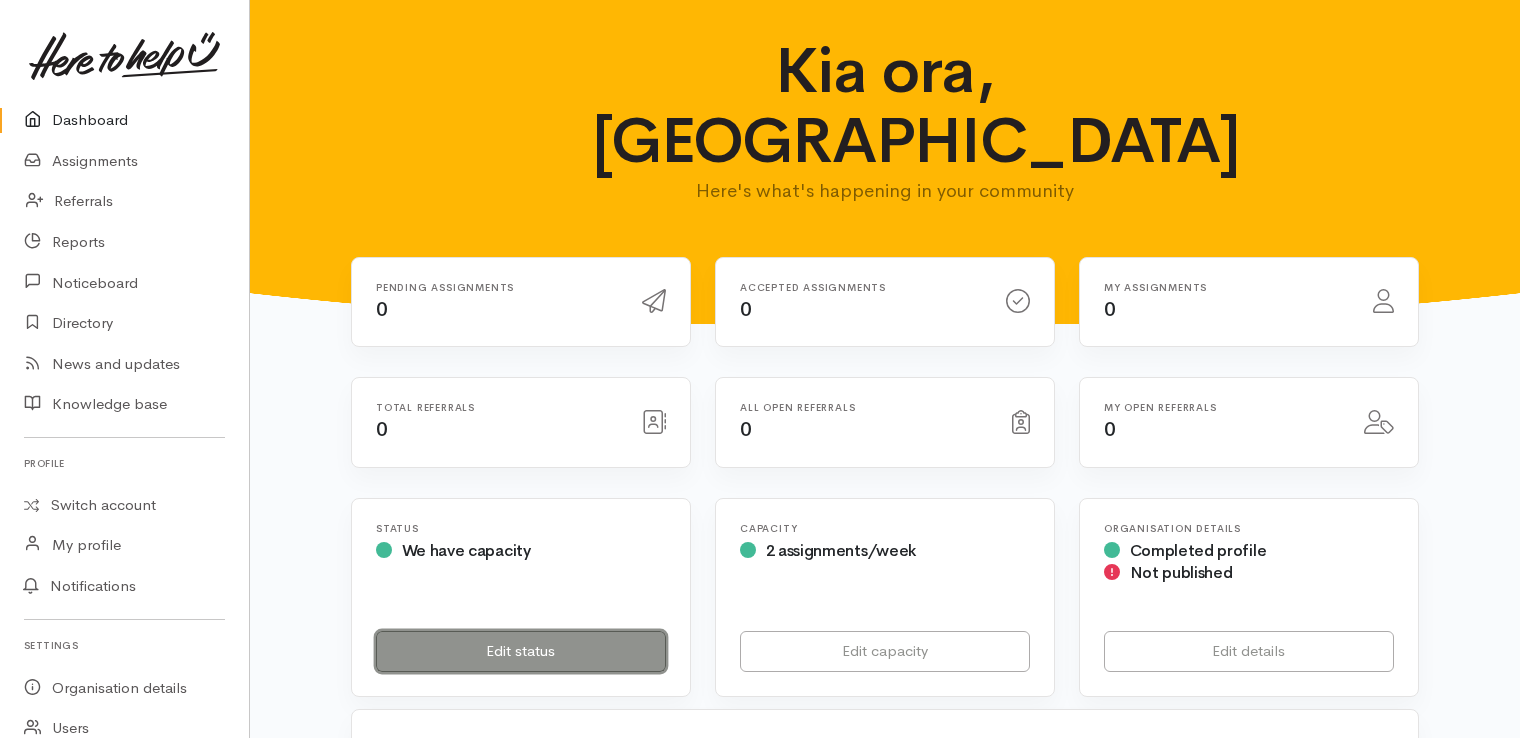 click on "Edit status" at bounding box center [521, 651] 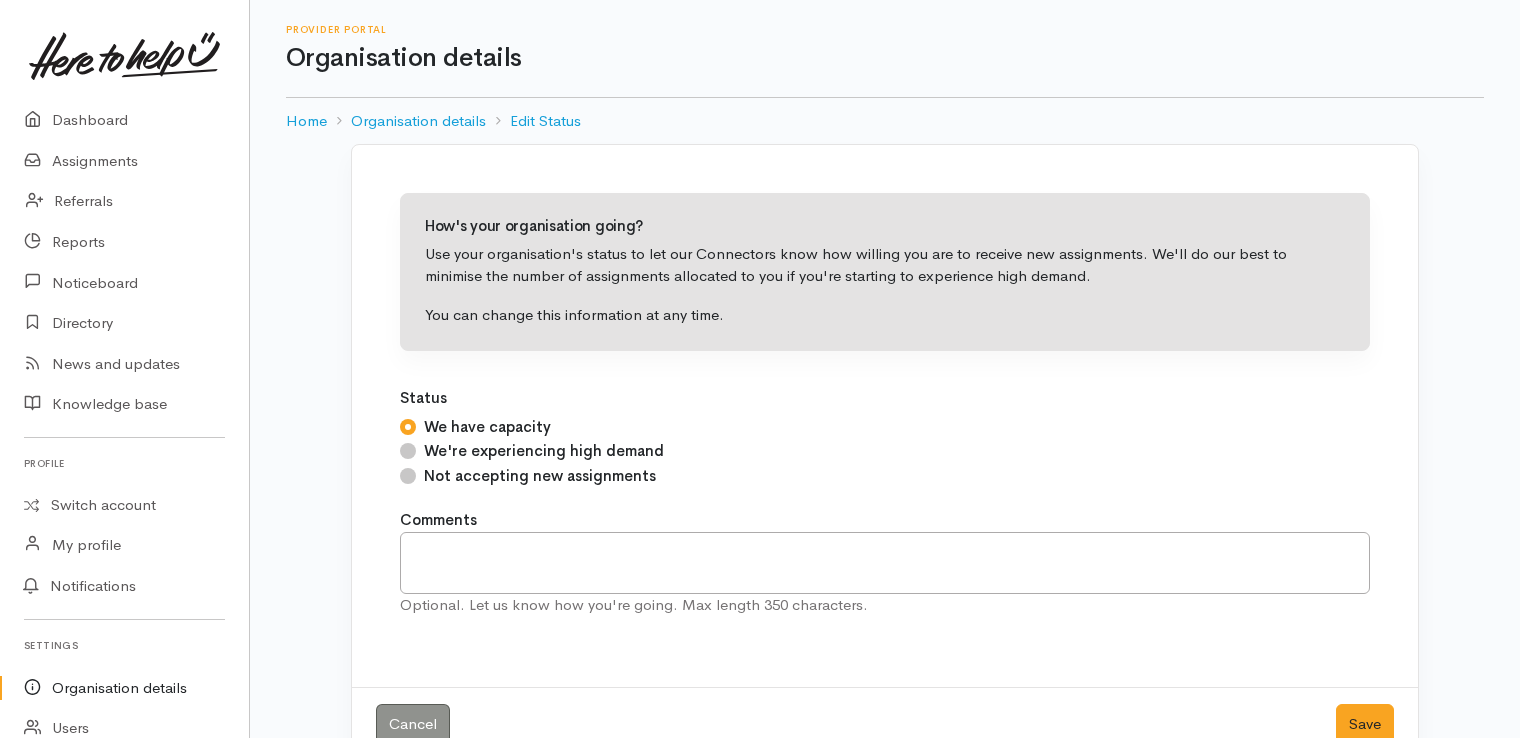 scroll, scrollTop: 0, scrollLeft: 0, axis: both 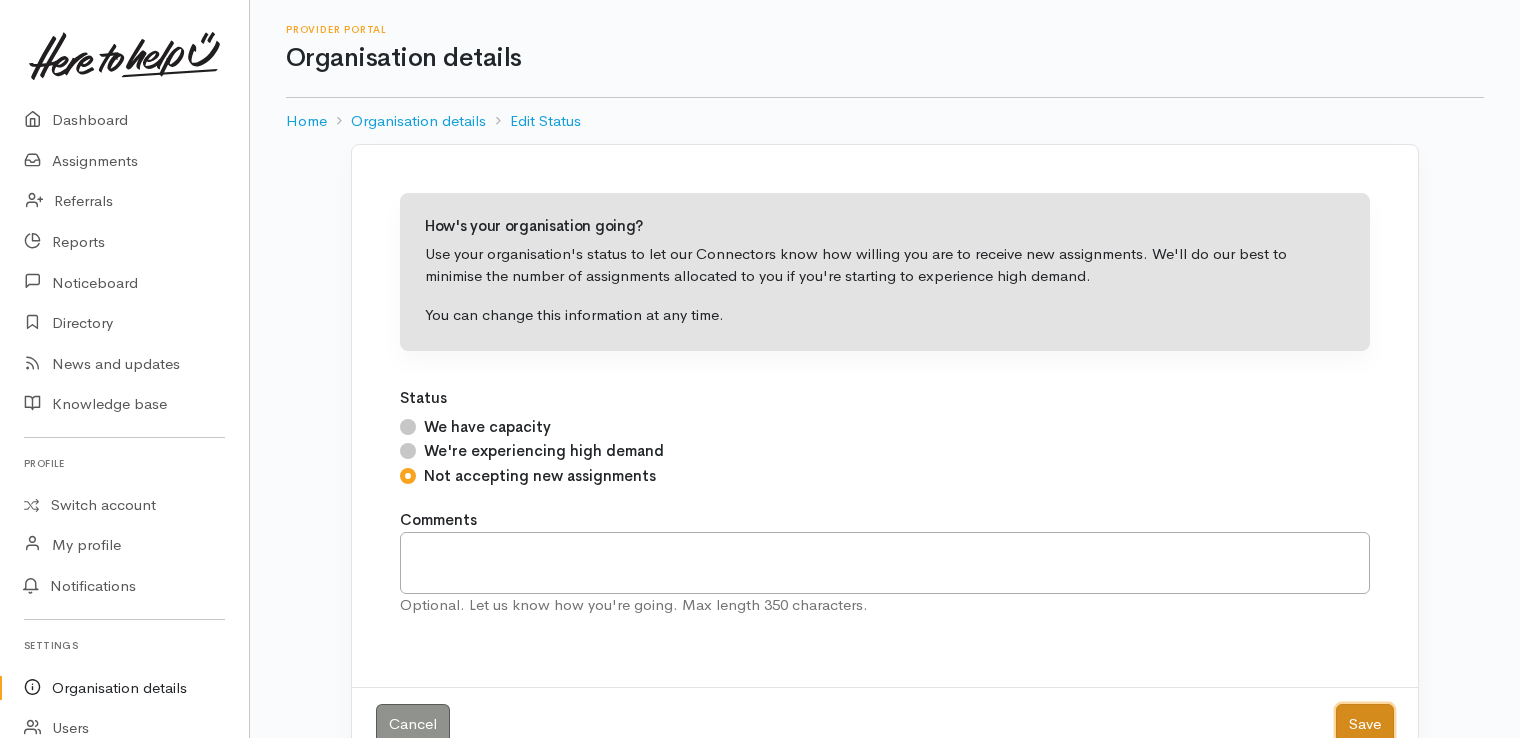 click on "Save" at bounding box center (1365, 724) 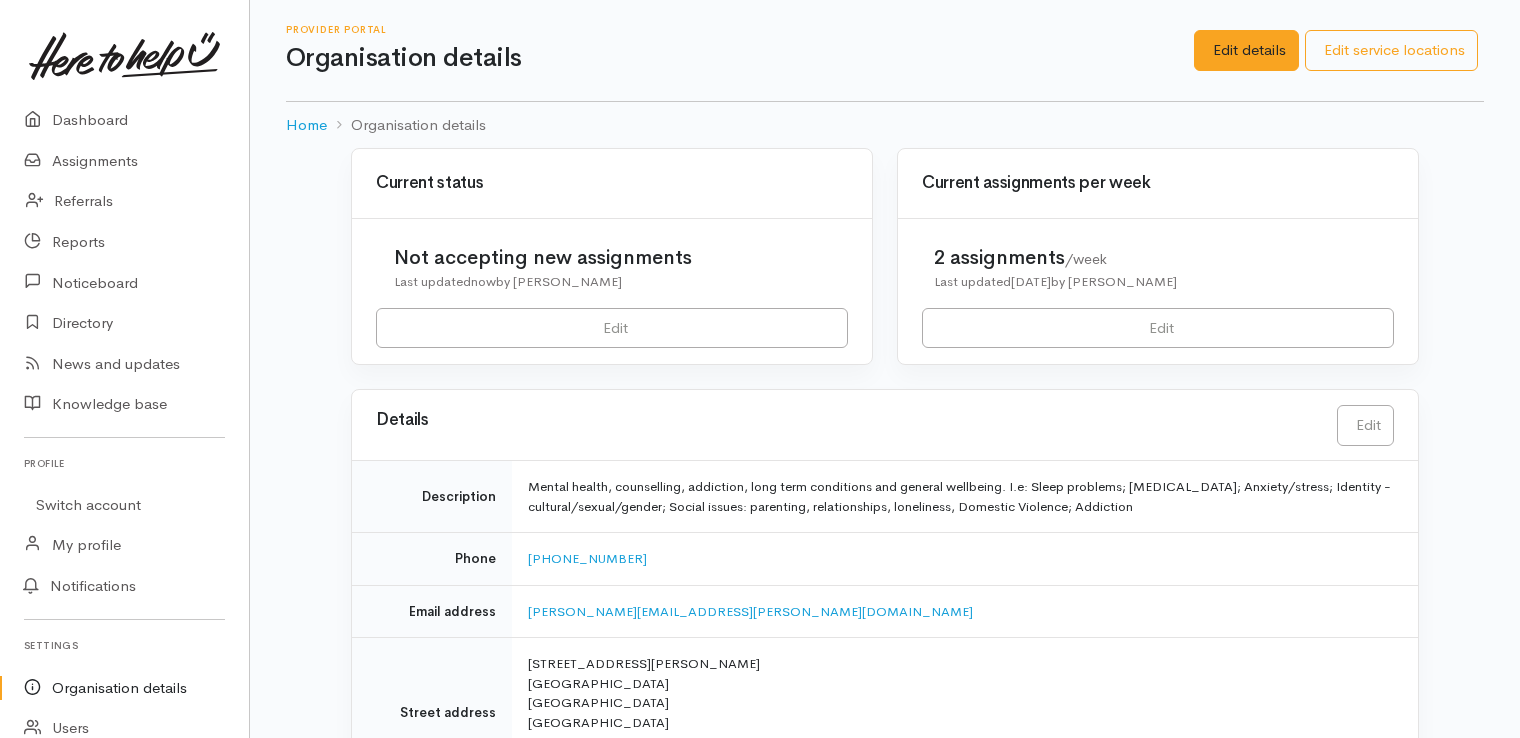 scroll, scrollTop: 0, scrollLeft: 0, axis: both 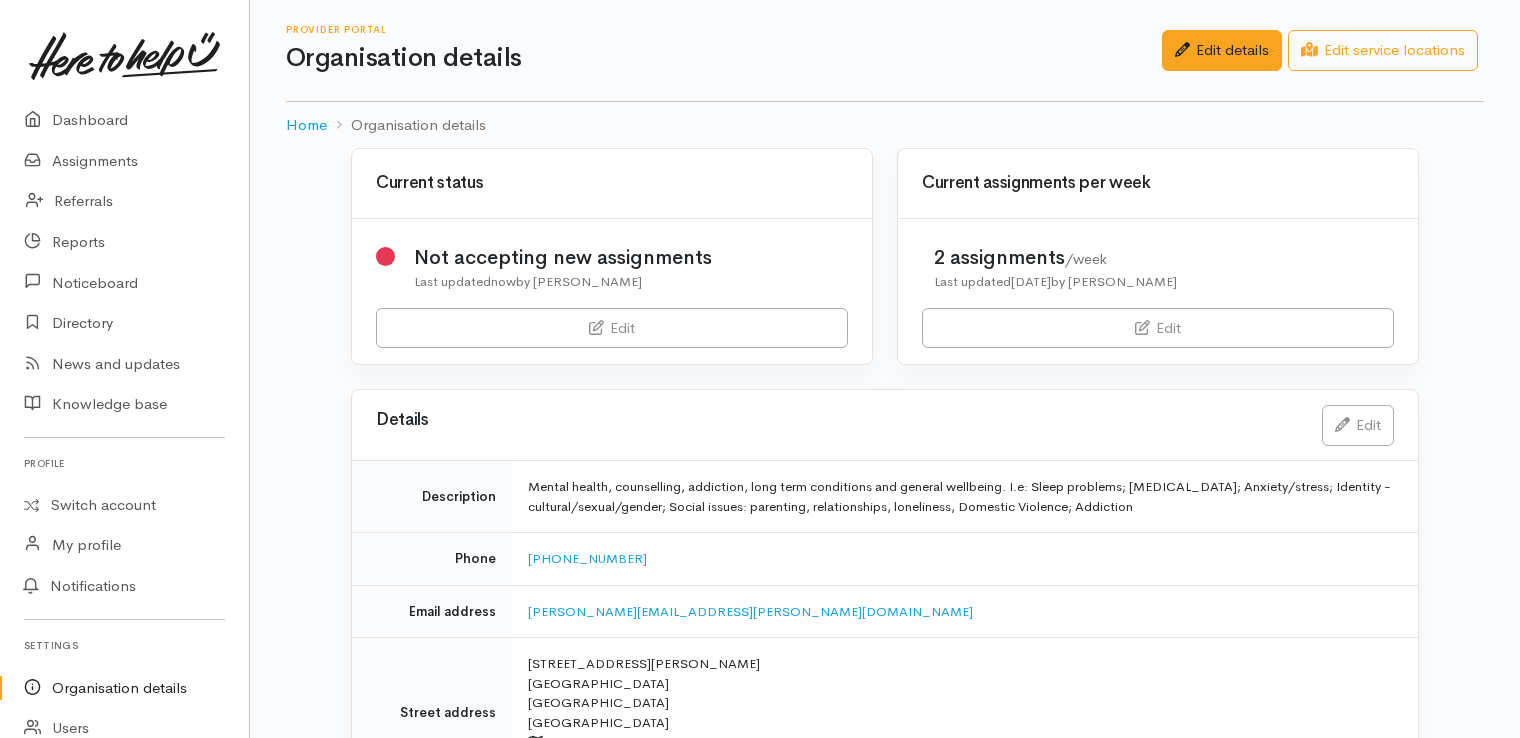 click on "2 assignments  /week" at bounding box center [1055, 257] 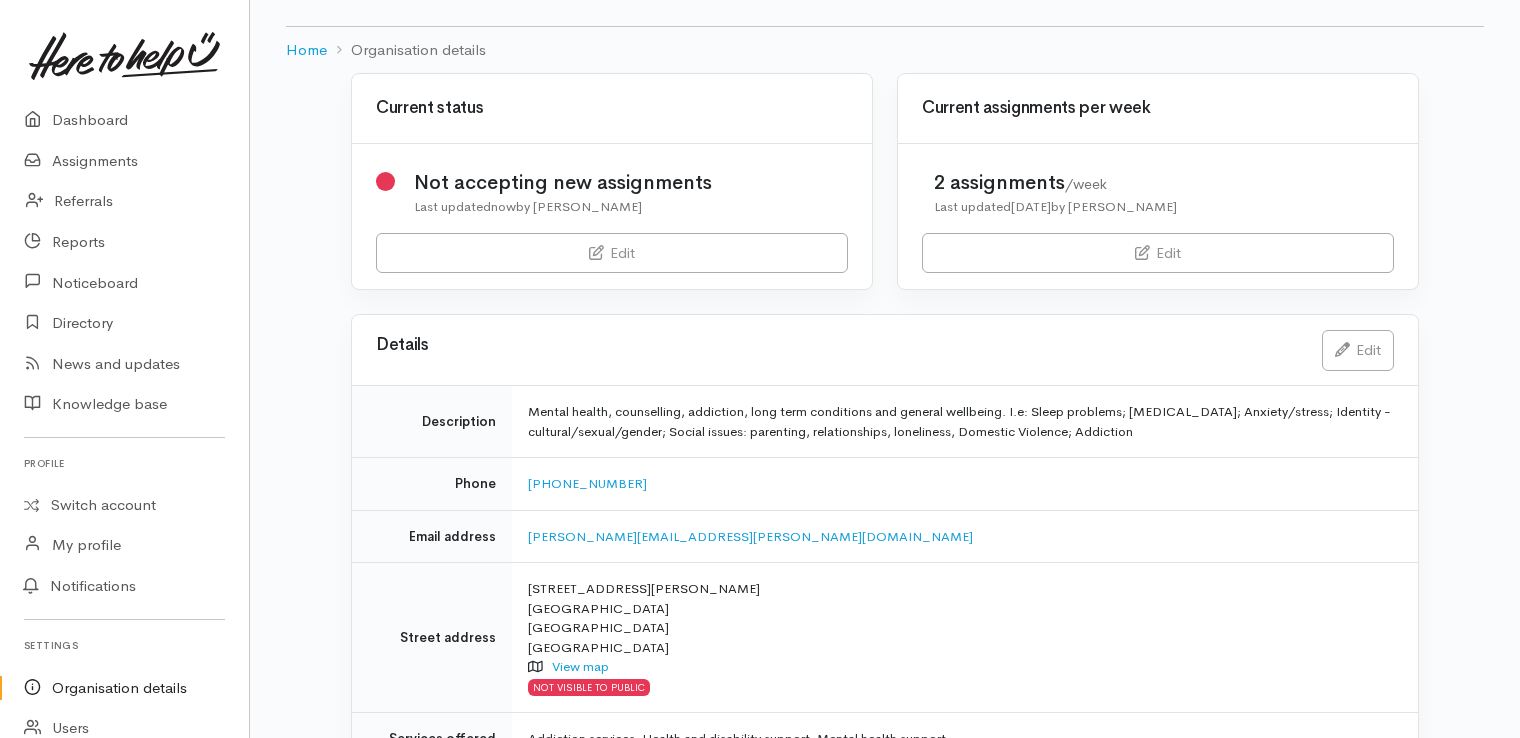 scroll, scrollTop: 69, scrollLeft: 0, axis: vertical 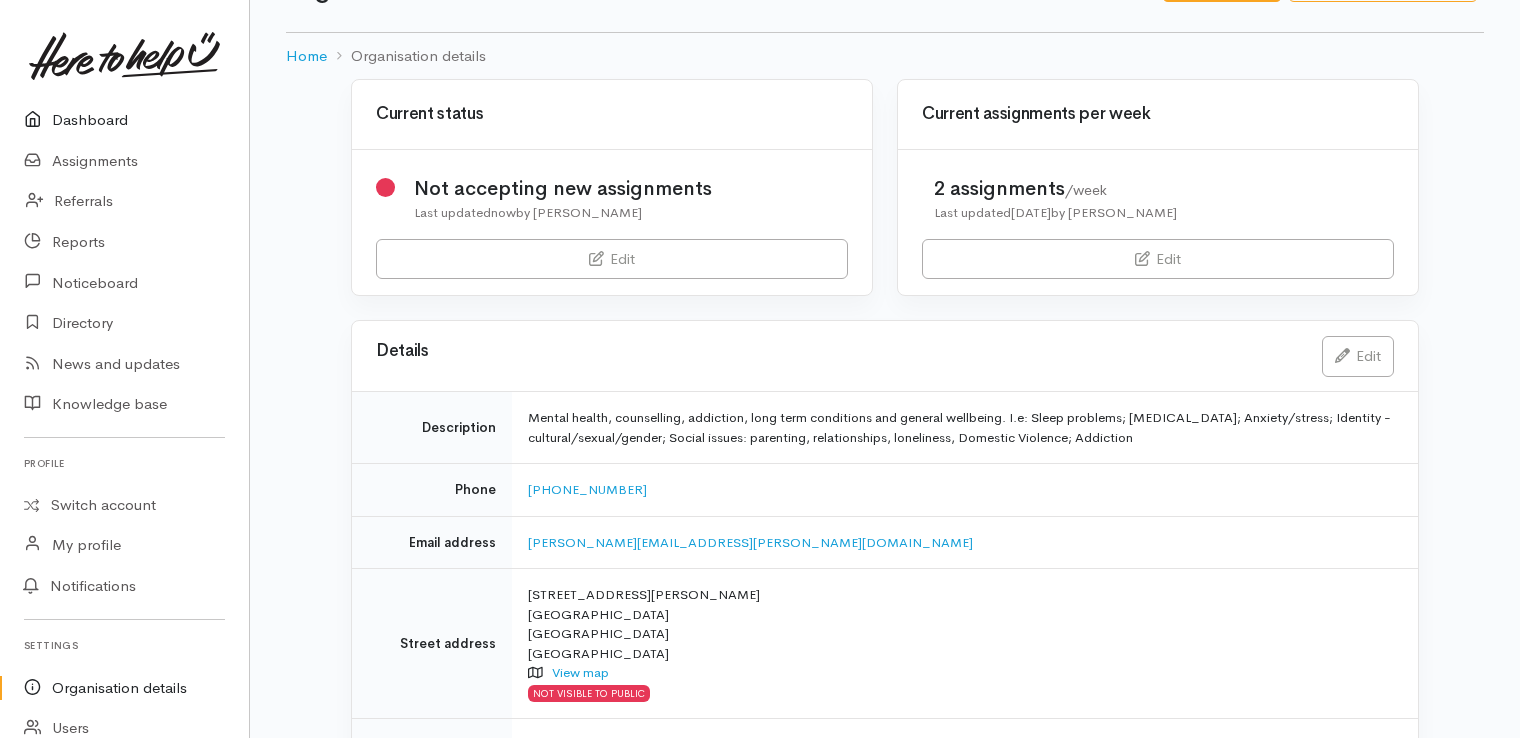 click on "Dashboard" at bounding box center (124, 120) 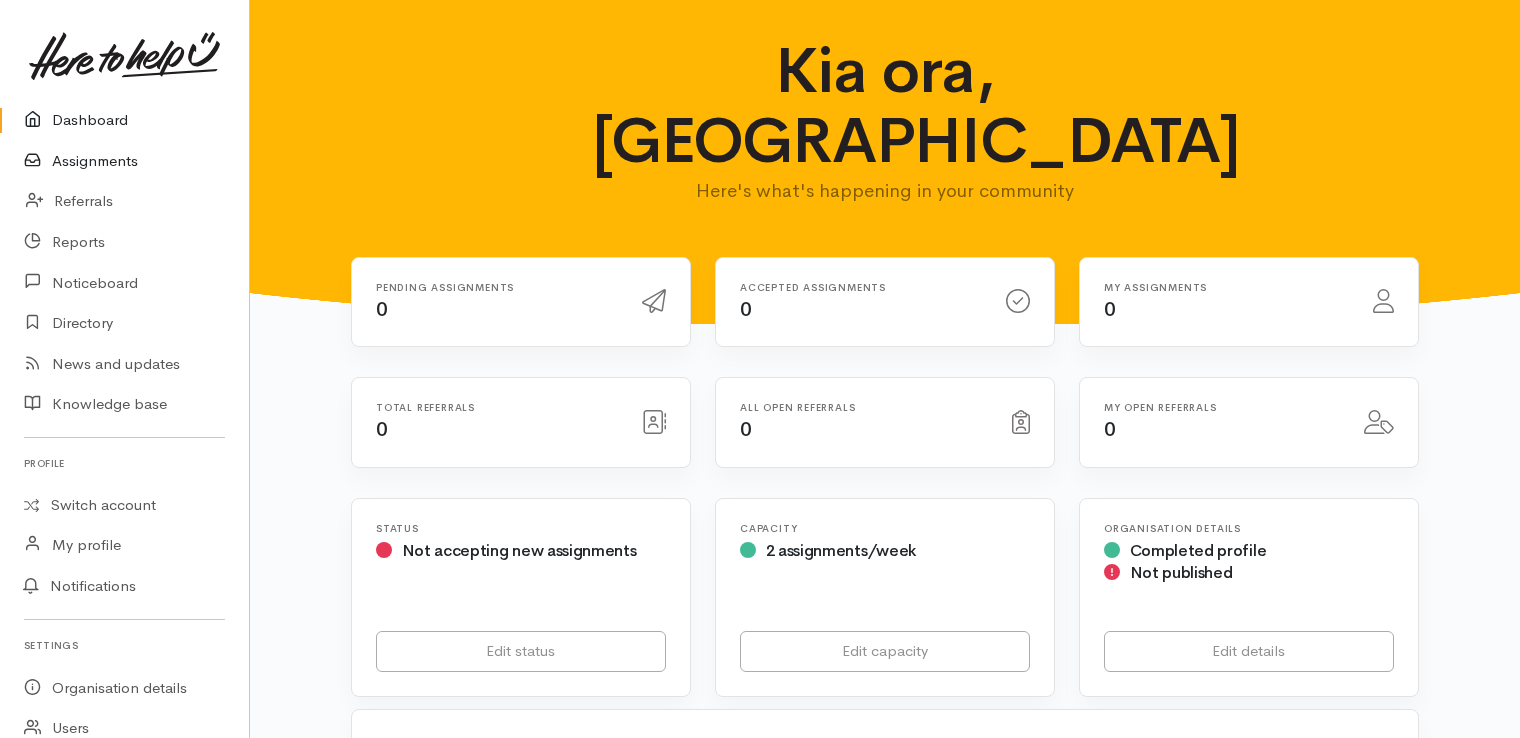 scroll, scrollTop: 0, scrollLeft: 0, axis: both 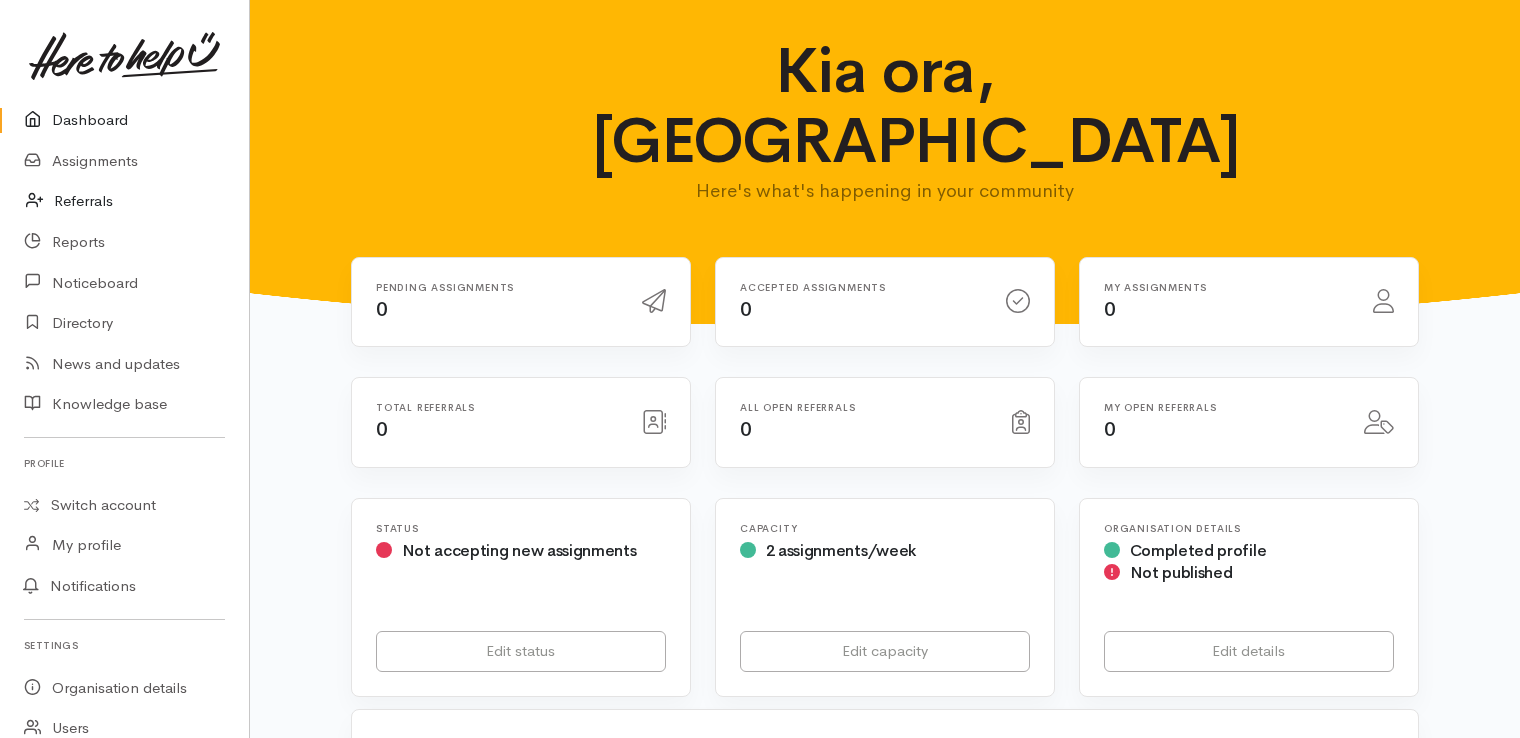 click on "Referrals" at bounding box center [124, 201] 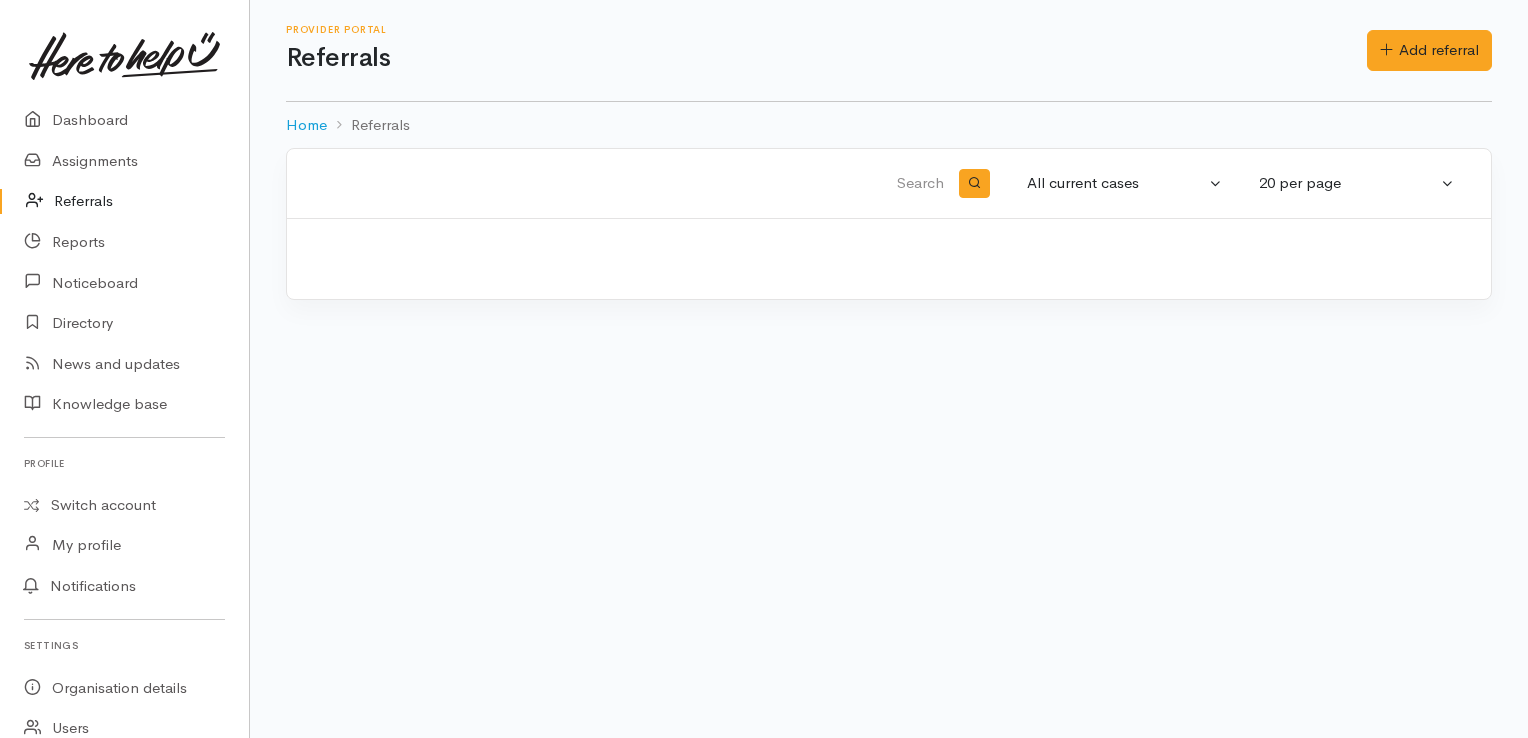 scroll, scrollTop: 0, scrollLeft: 0, axis: both 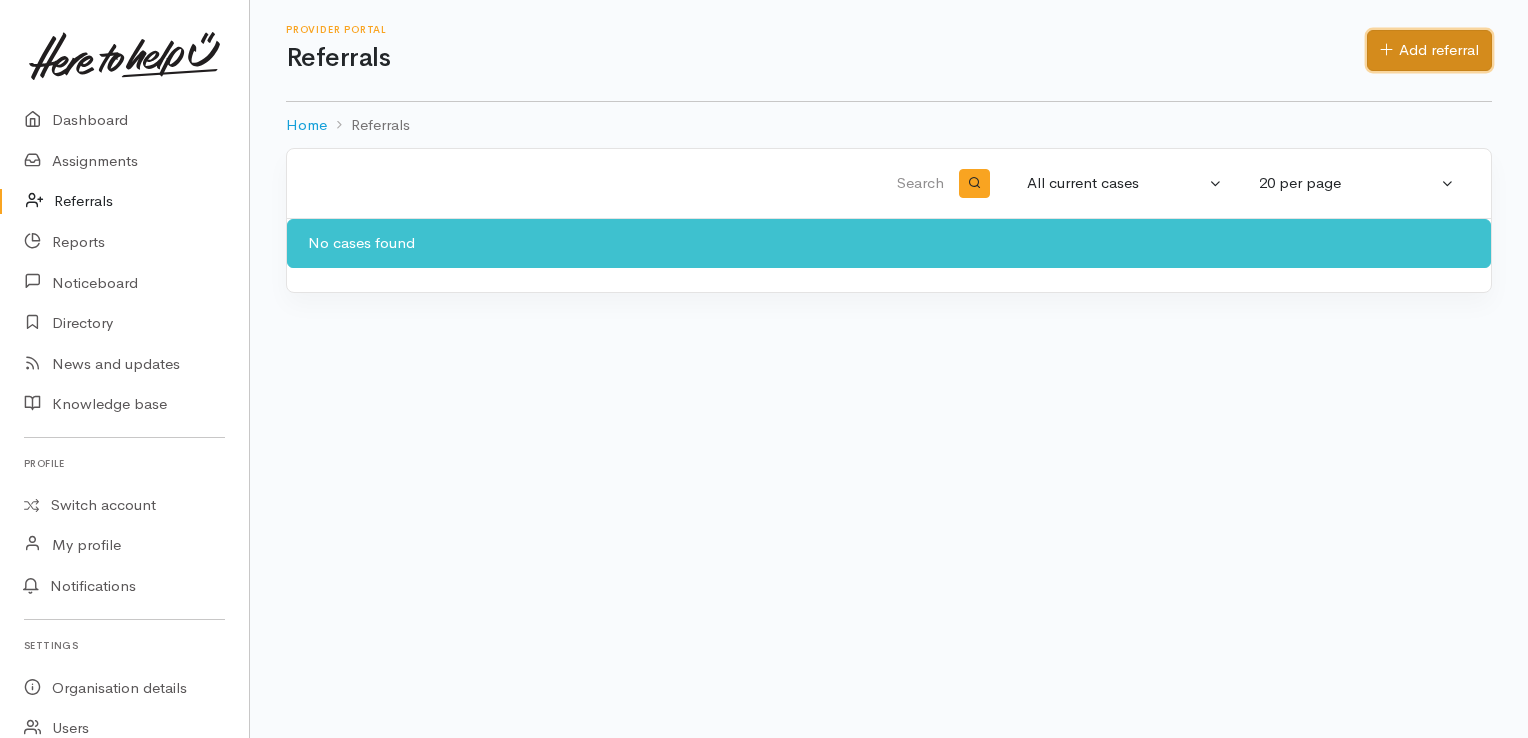 click on "Add referral" at bounding box center [1429, 50] 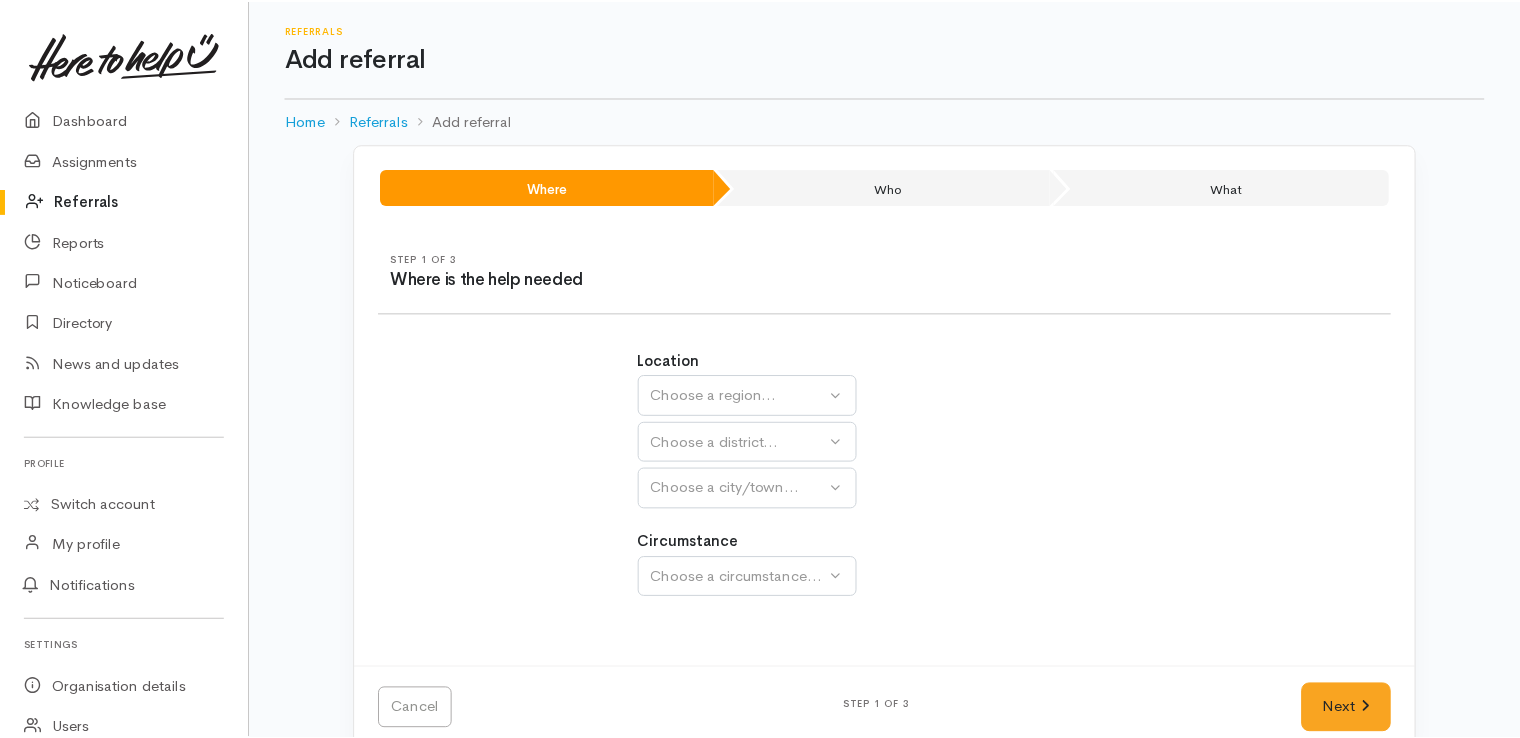 scroll, scrollTop: 0, scrollLeft: 0, axis: both 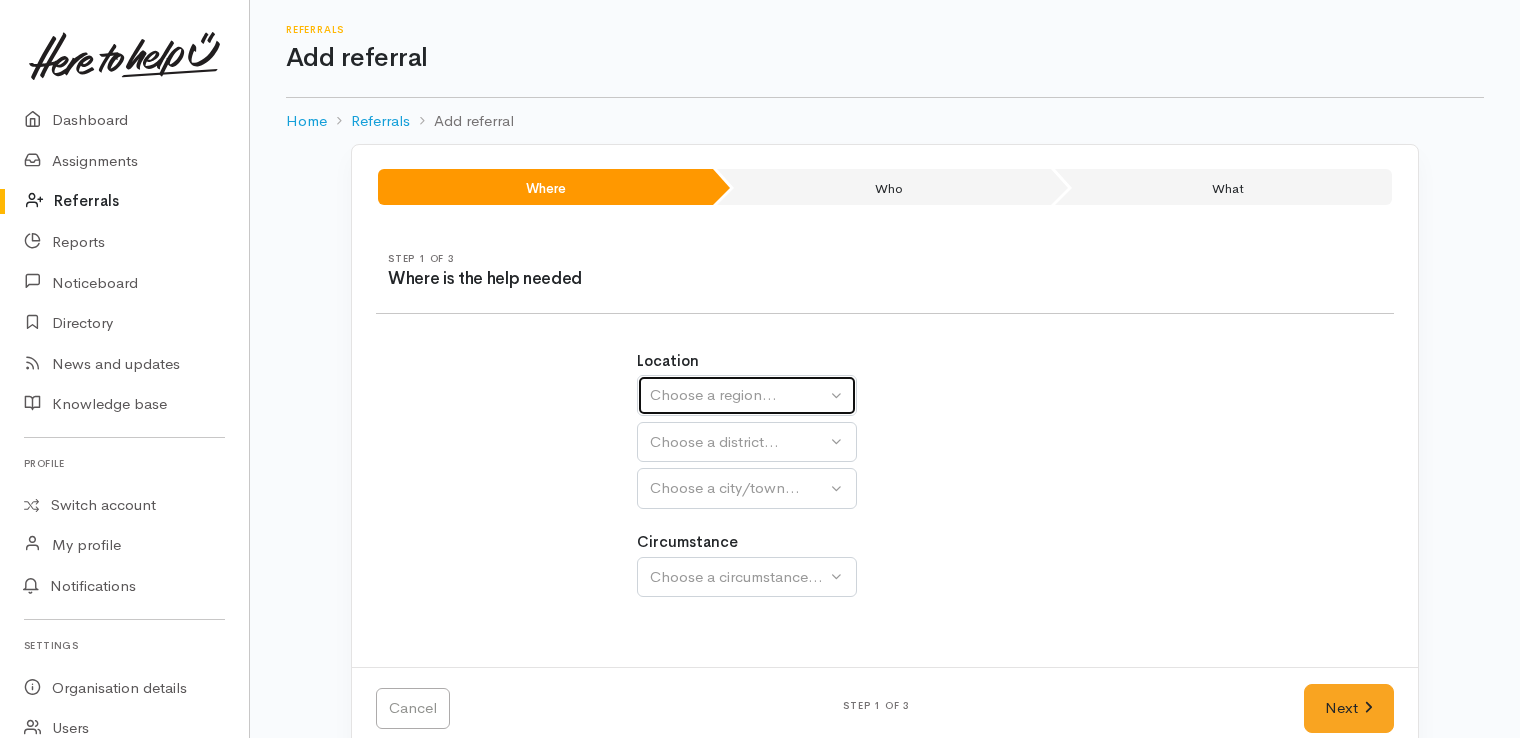 click on "Choose a region..." at bounding box center [747, 395] 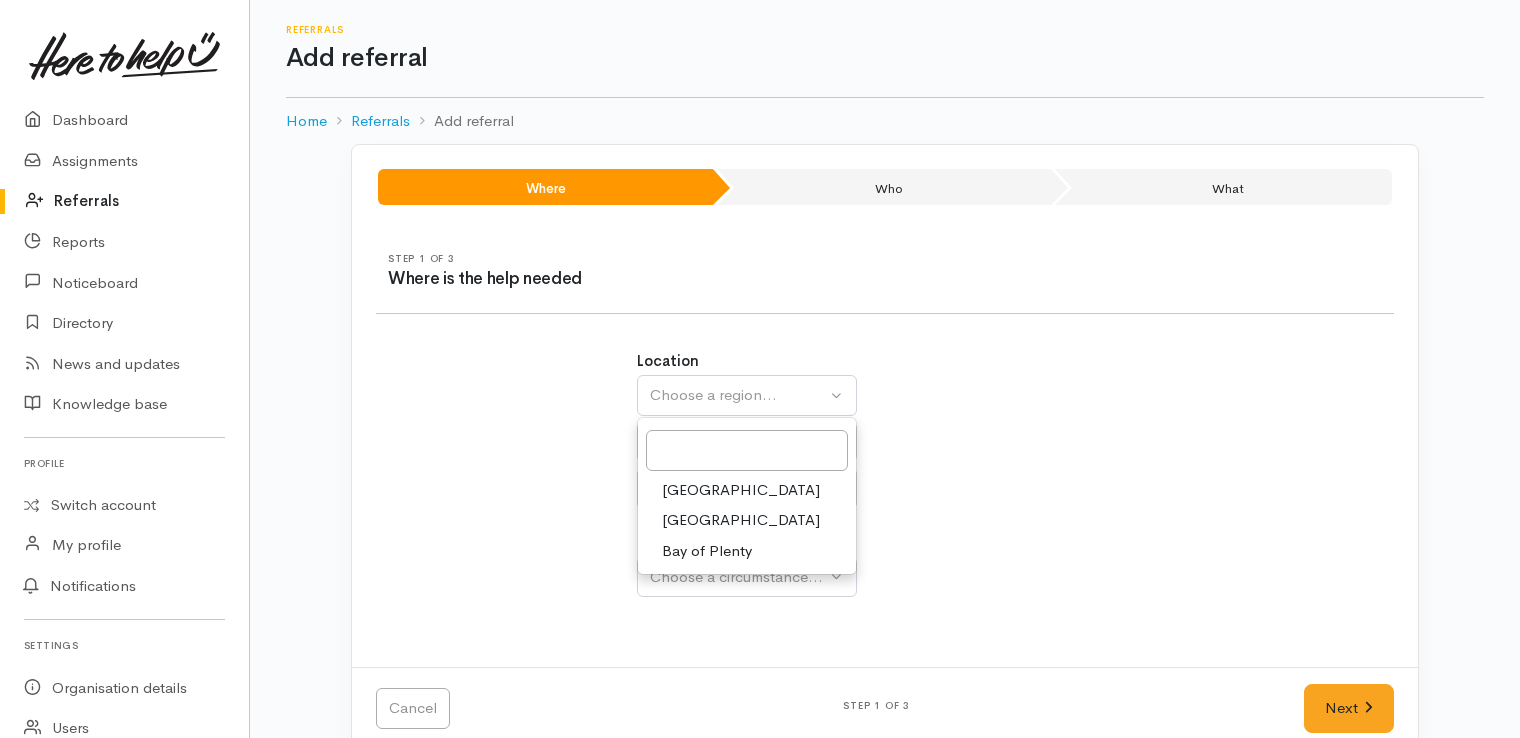 click on "Bay of Plenty" at bounding box center (707, 551) 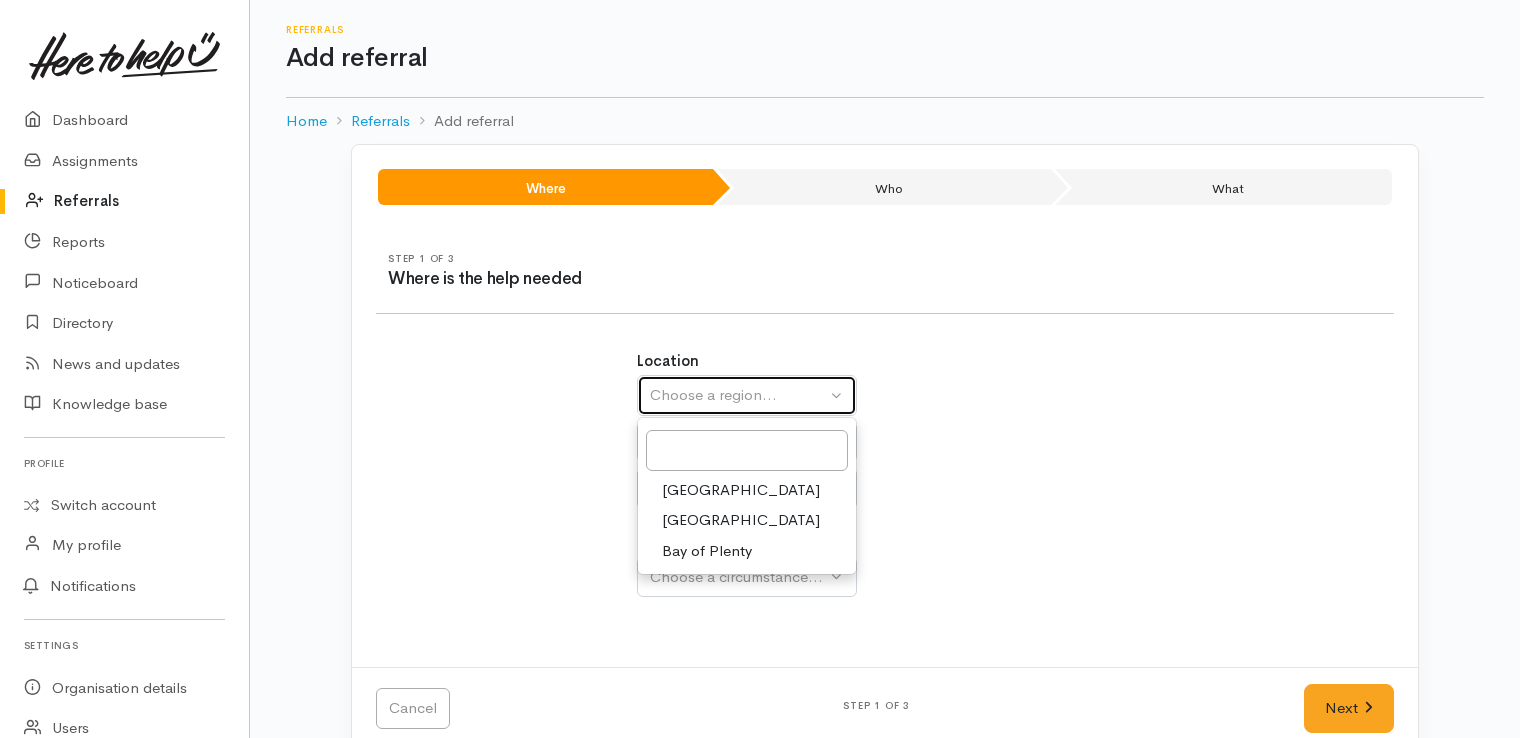 select on "4" 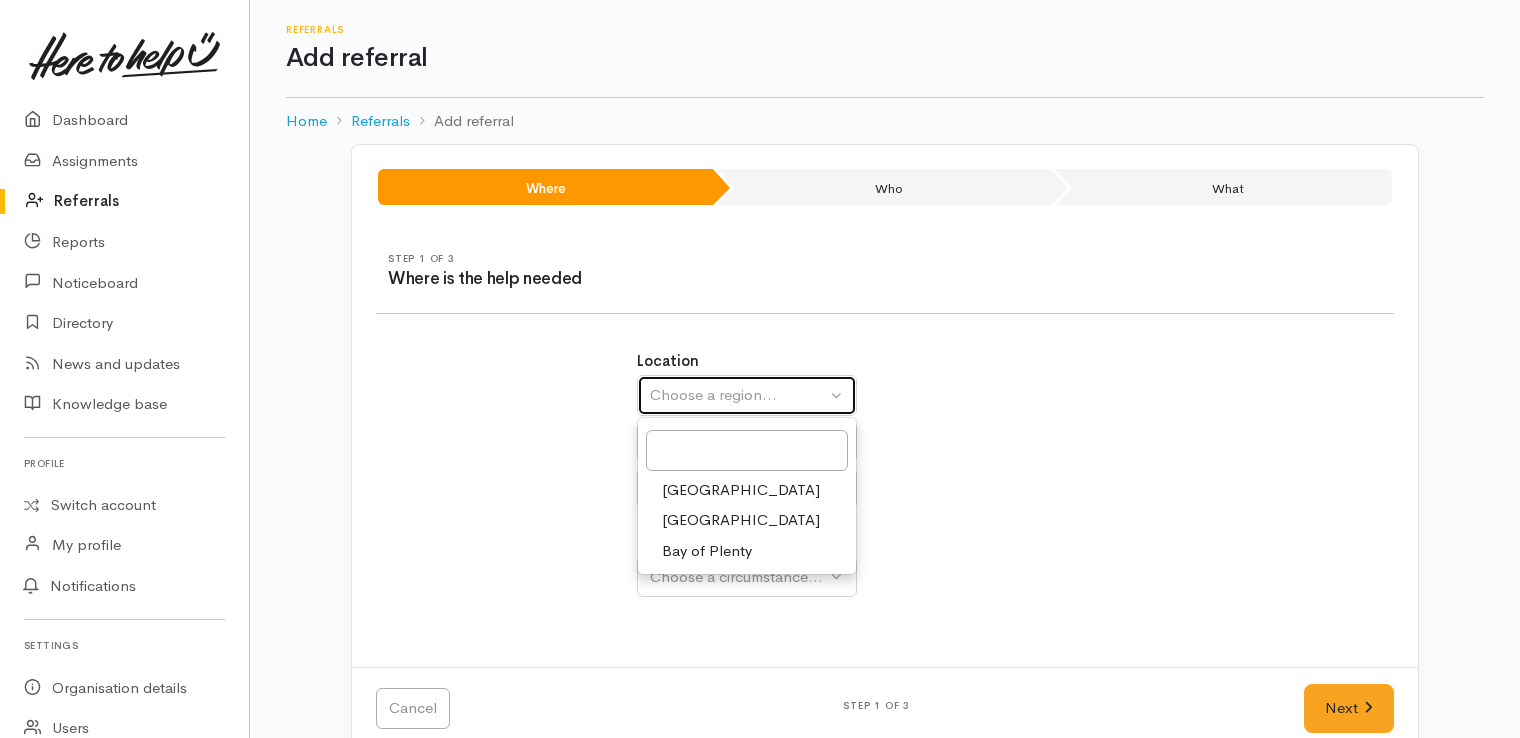 select 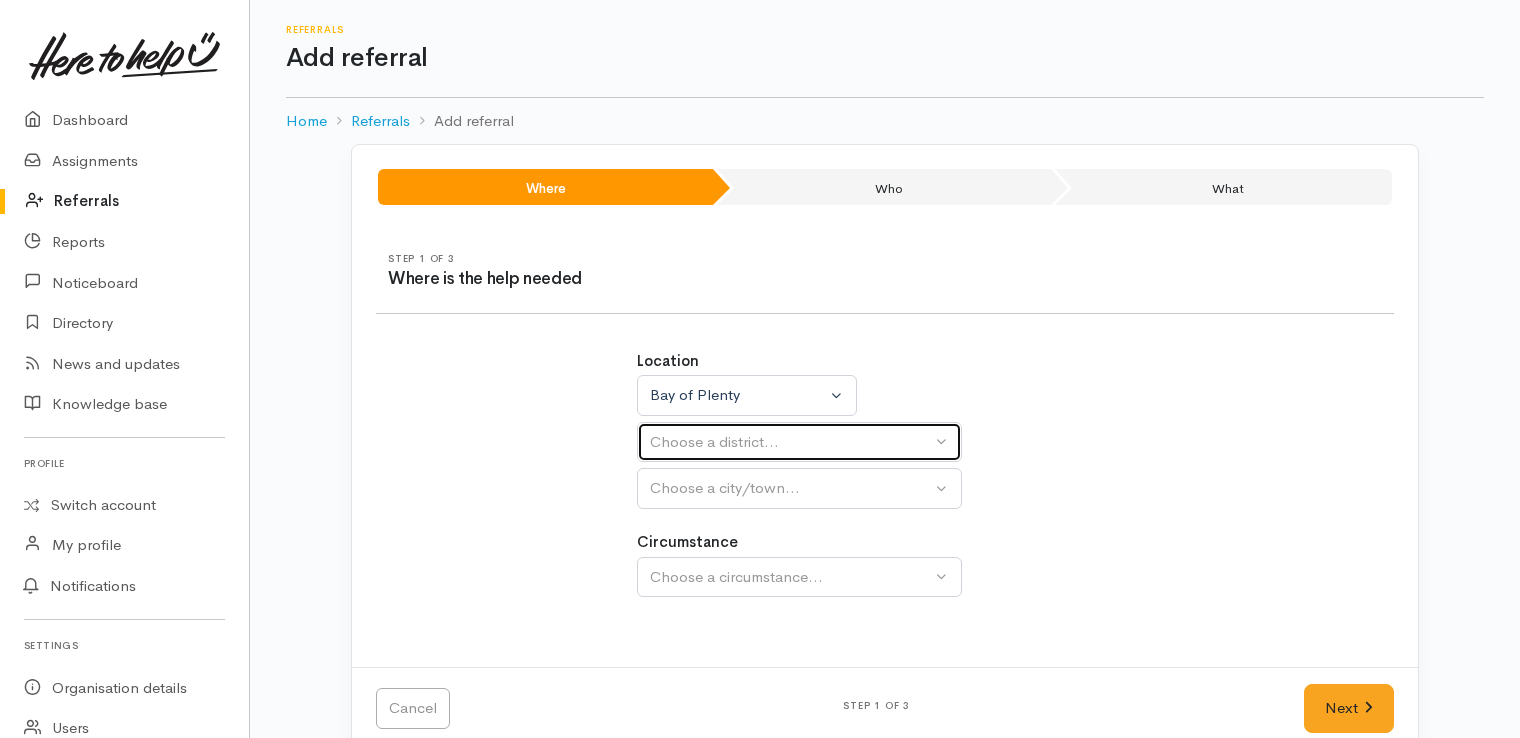 click on "Choose a district..." at bounding box center [790, 442] 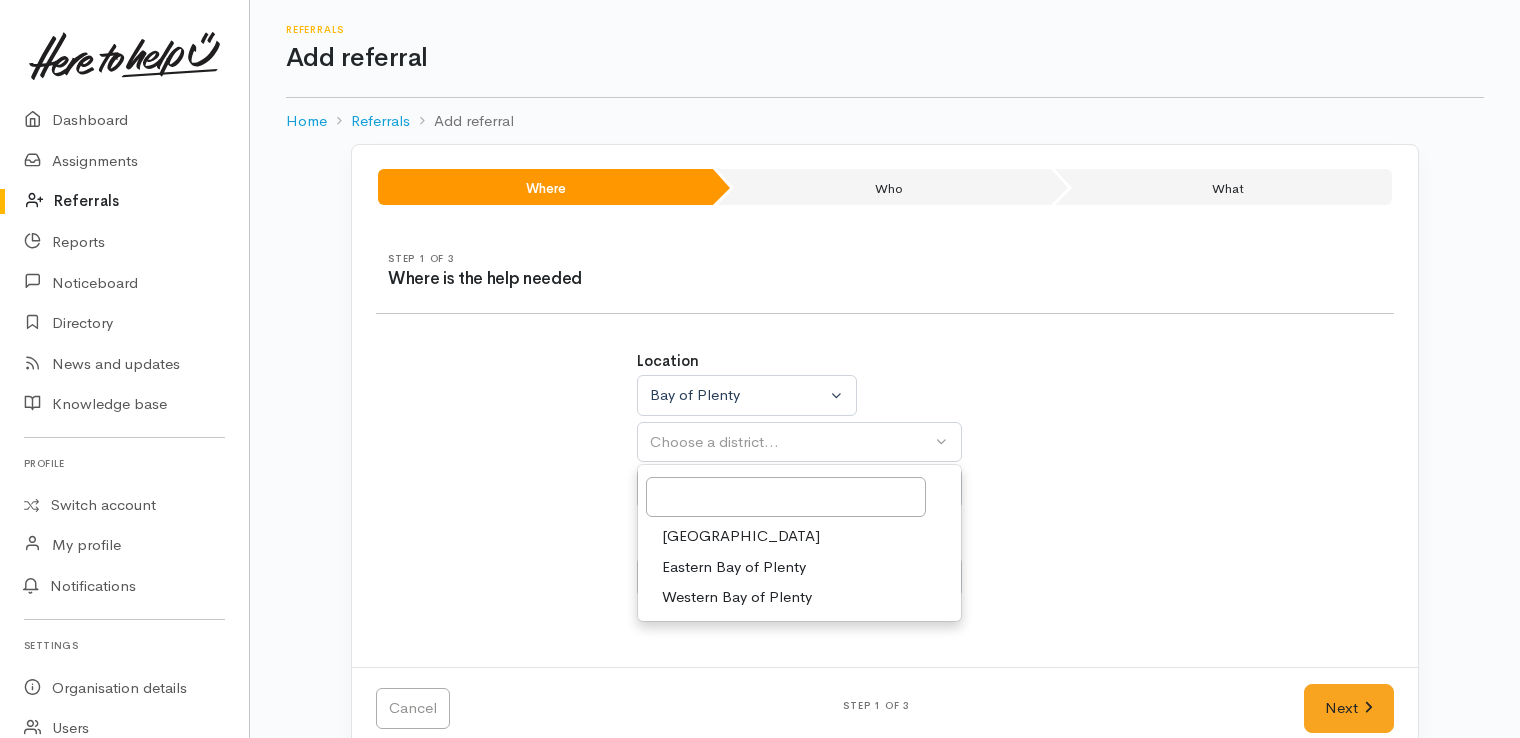 click on "Tauranga" at bounding box center (741, 536) 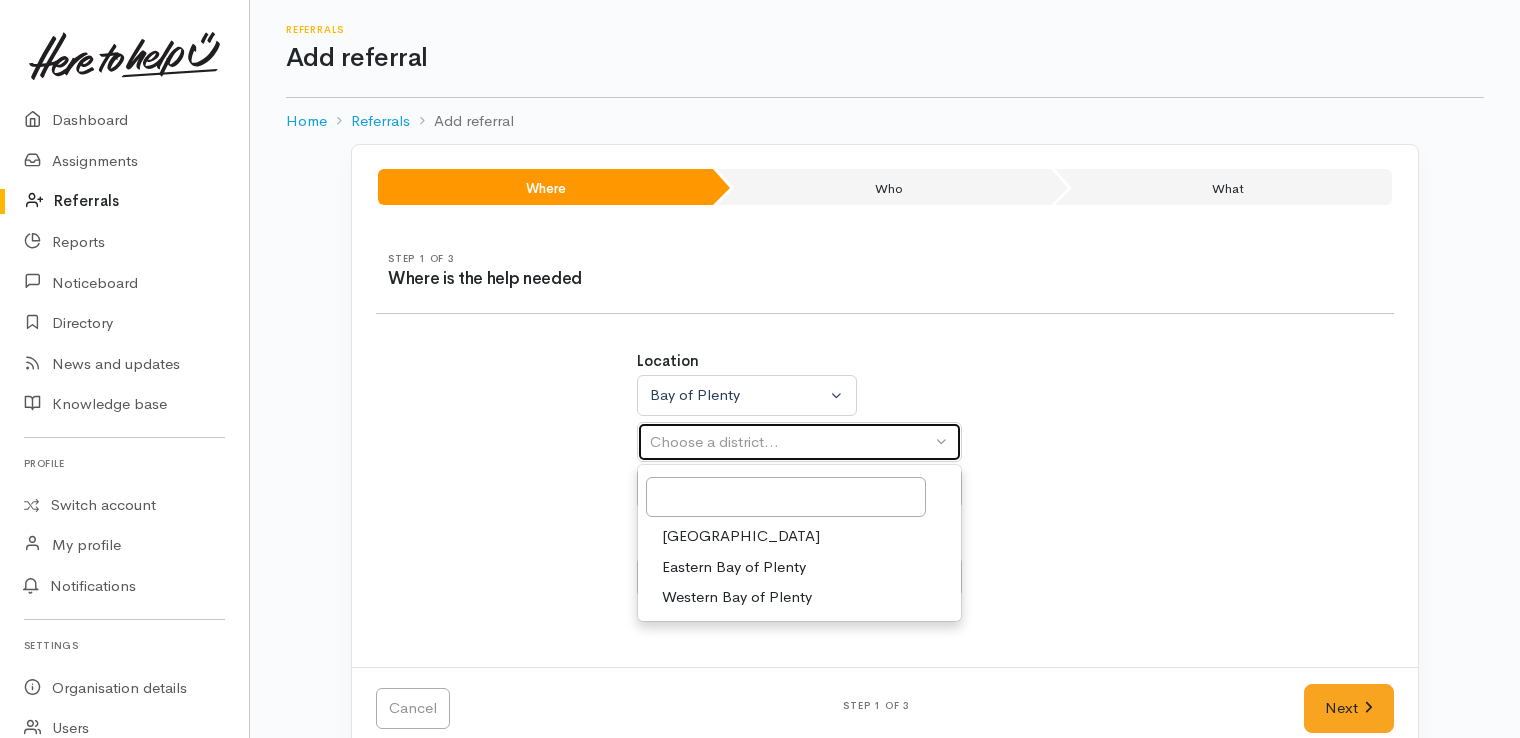 select on "6" 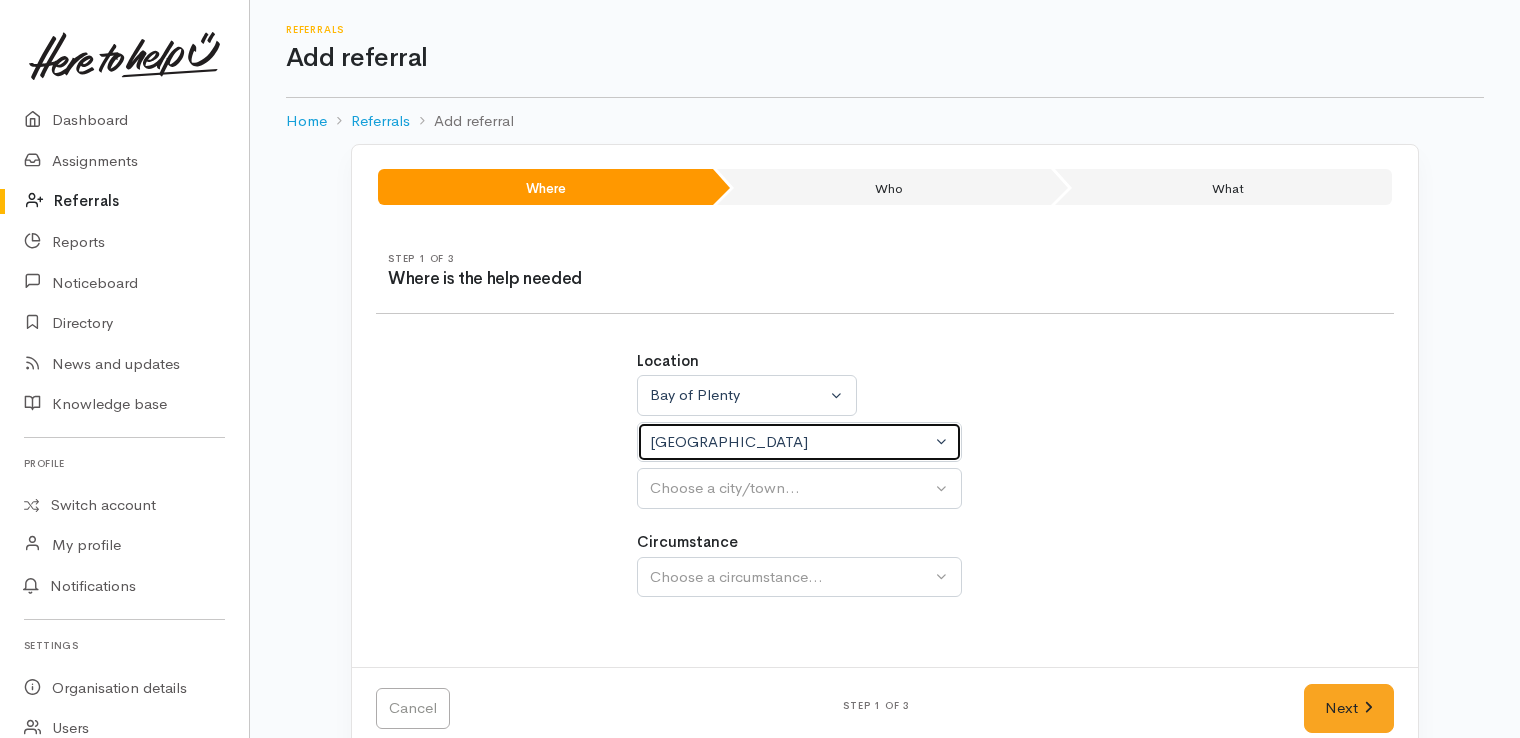 select 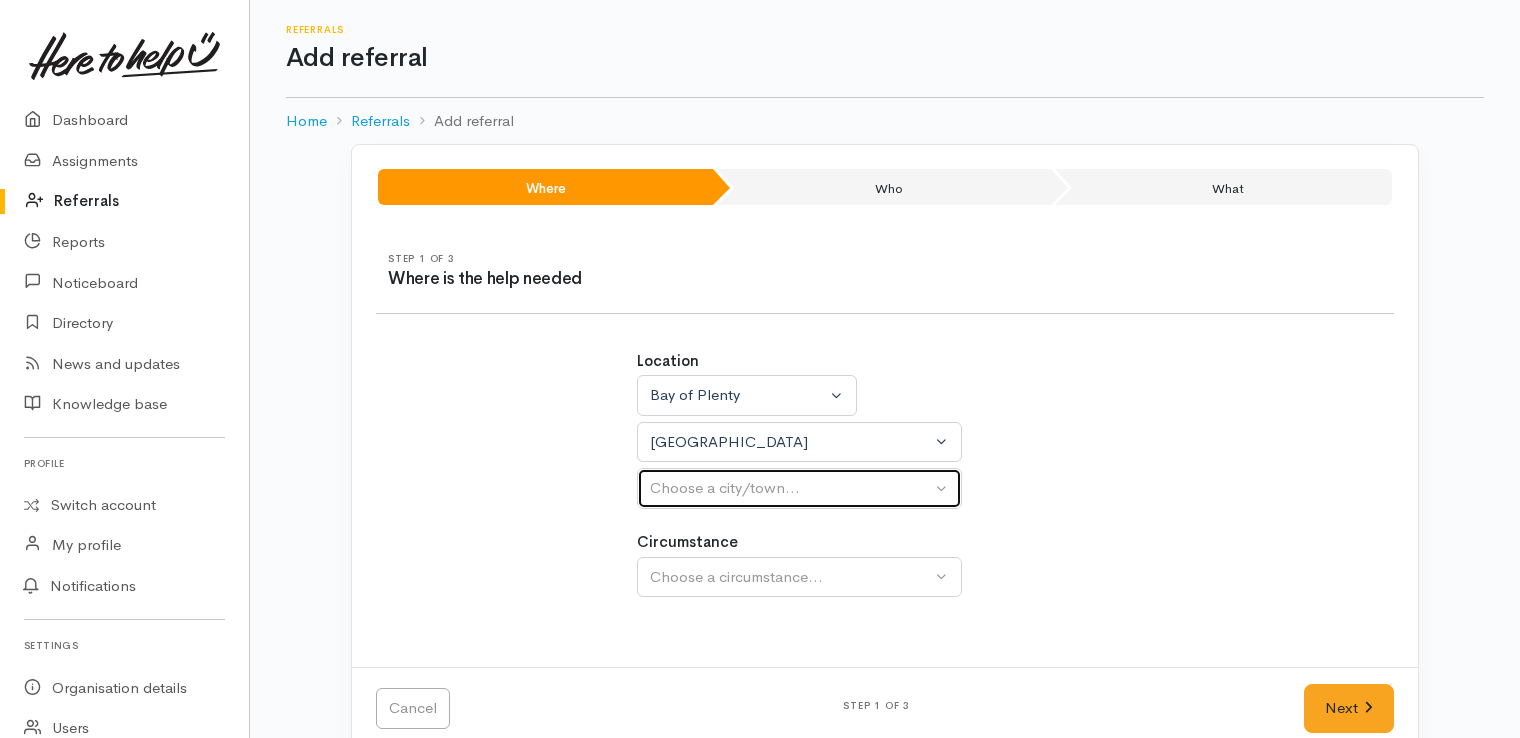 click on "Choose a city/town..." at bounding box center [790, 488] 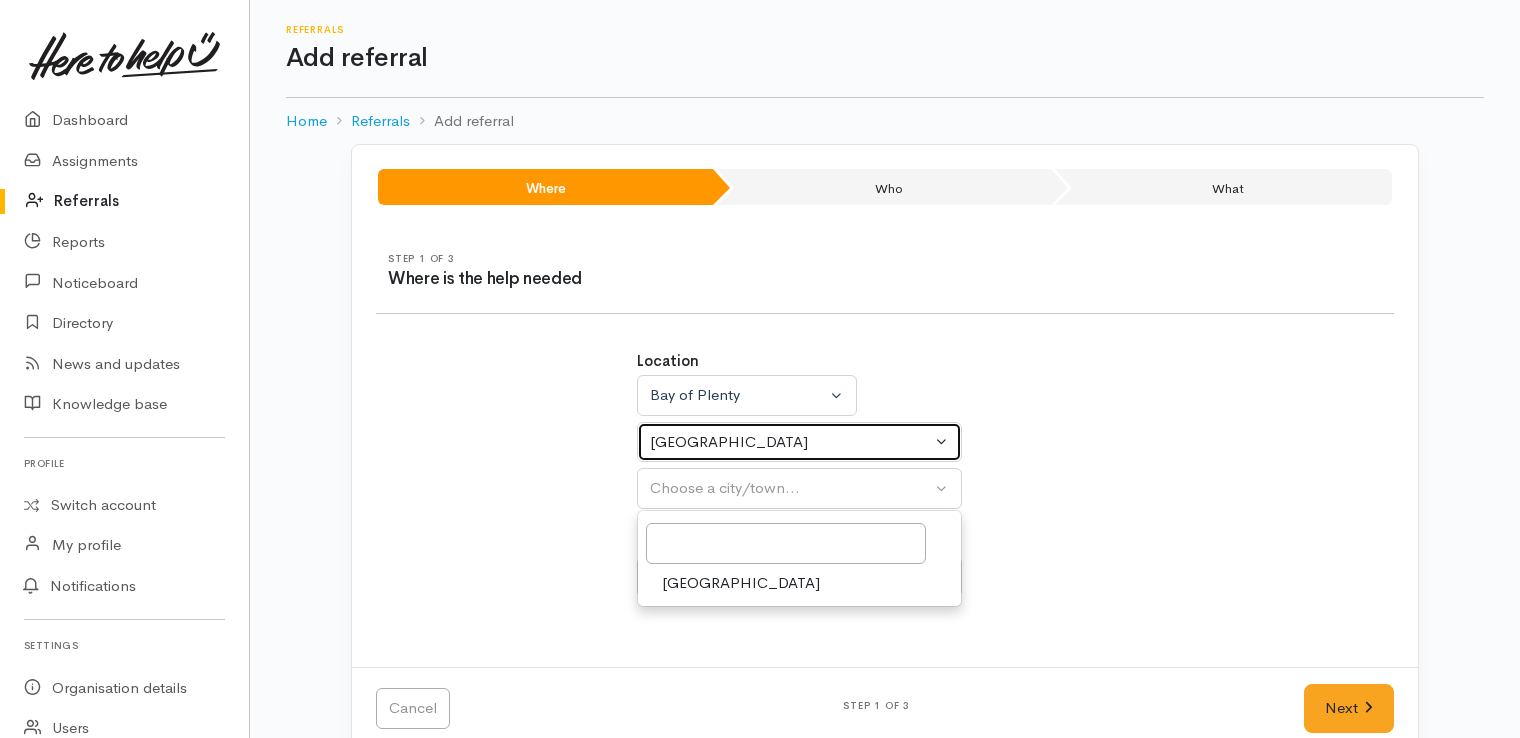 click on "Tauranga" at bounding box center (799, 442) 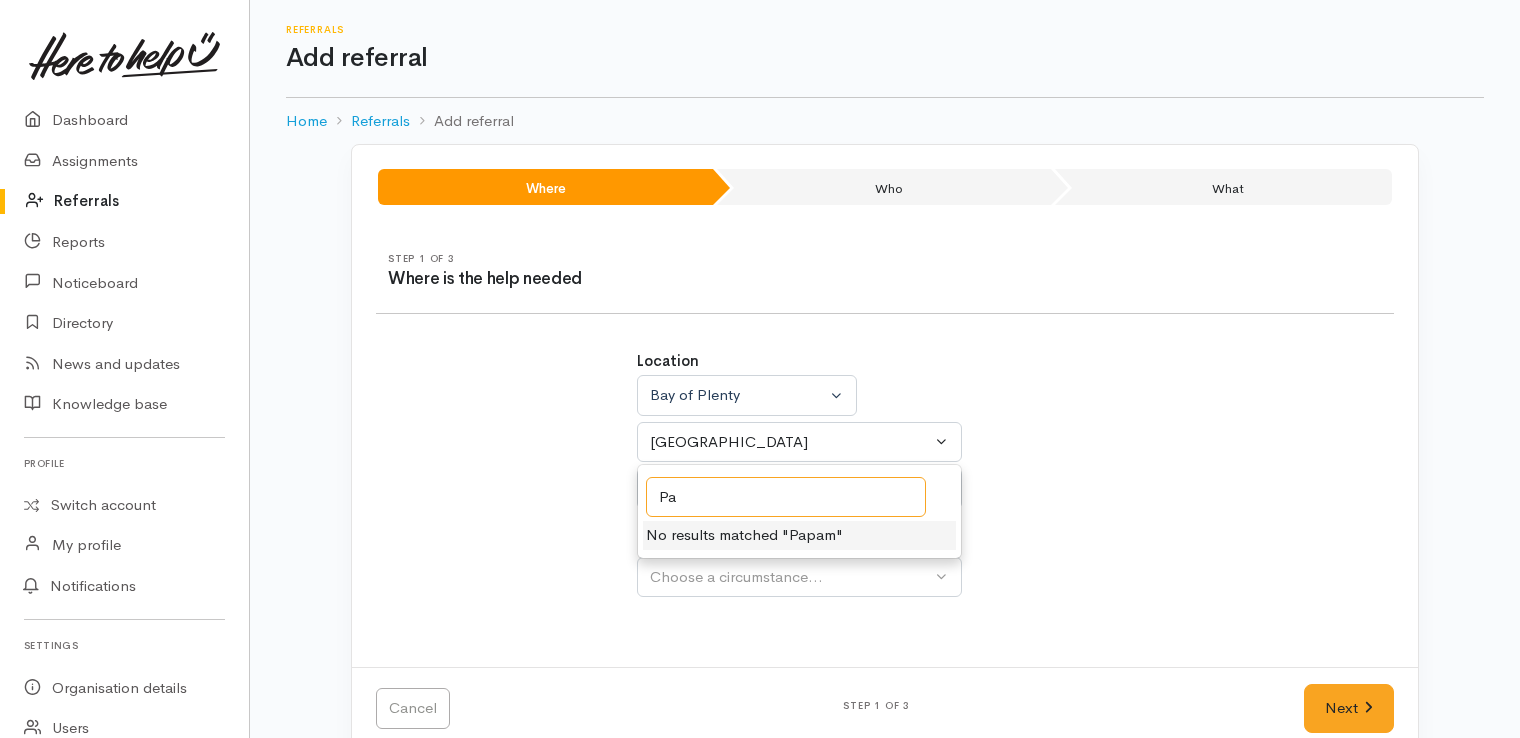 type on "P" 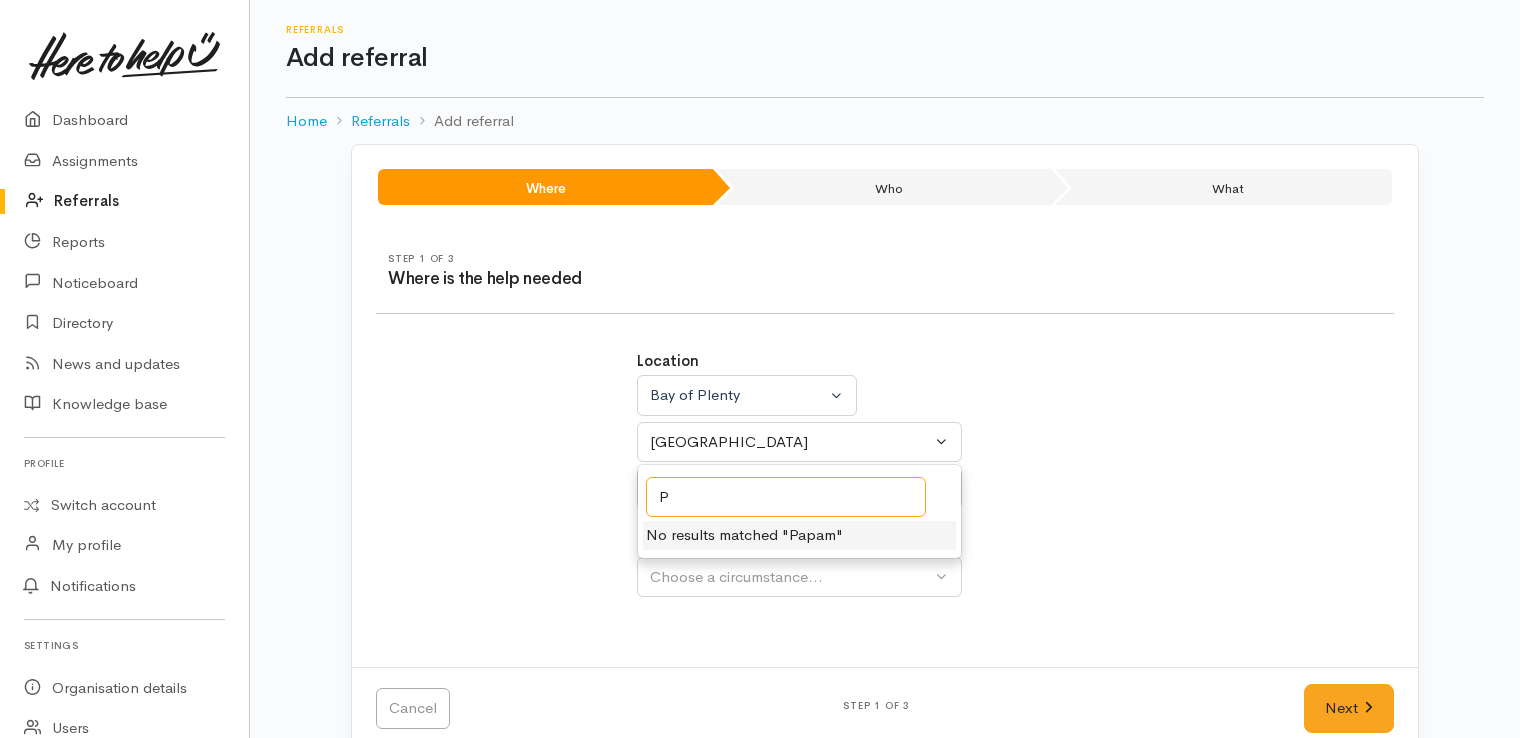 type 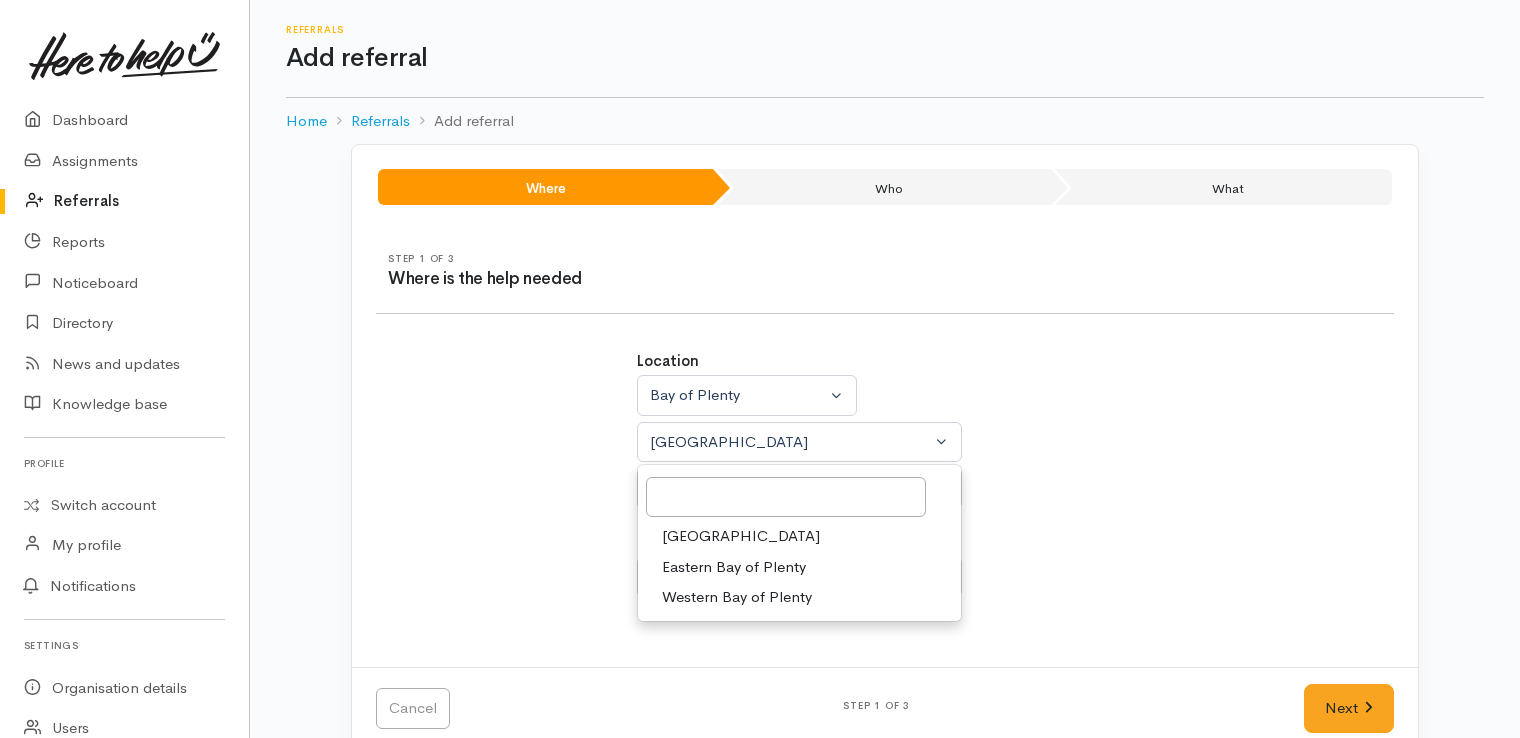 click on "Western Bay of Plenty" at bounding box center (737, 597) 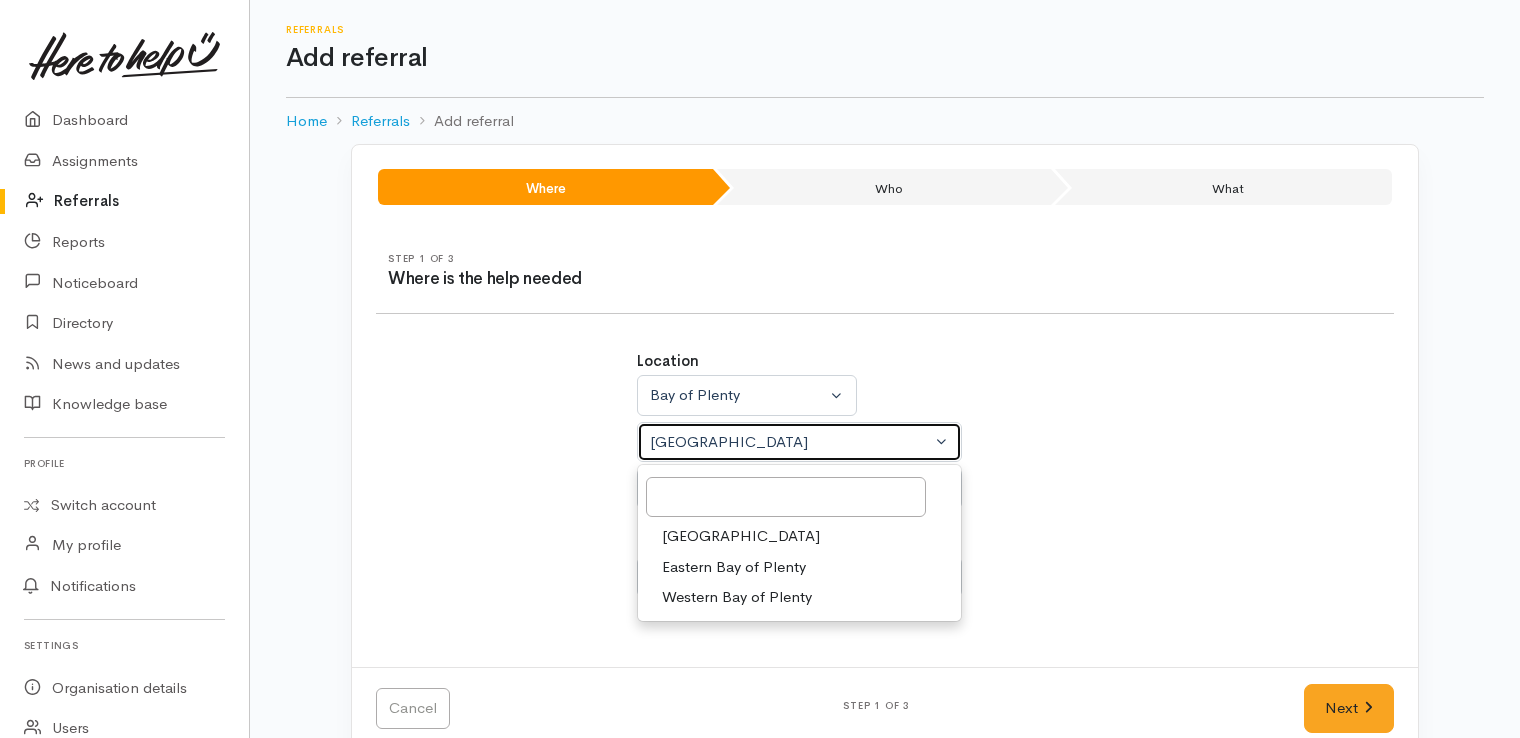 select on "7" 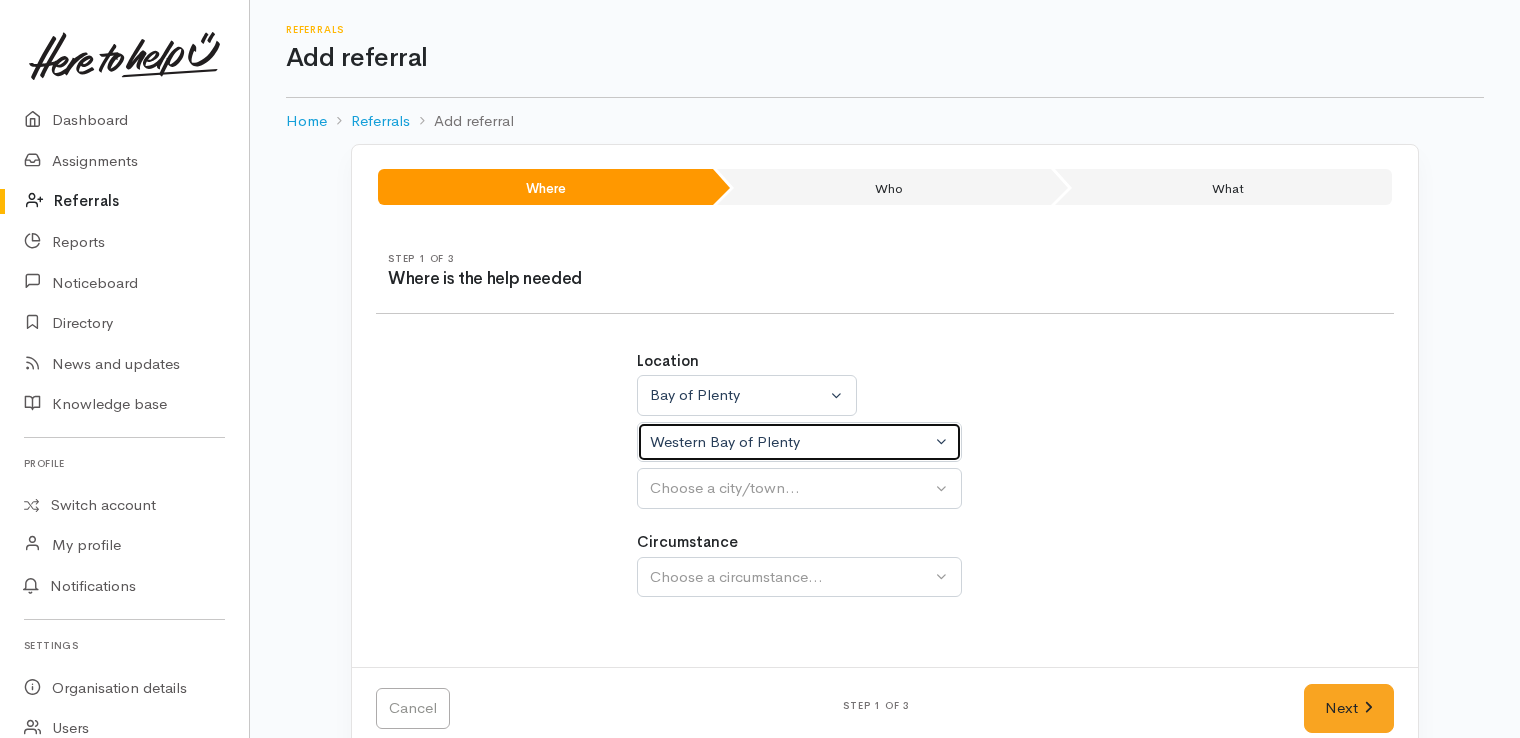 select 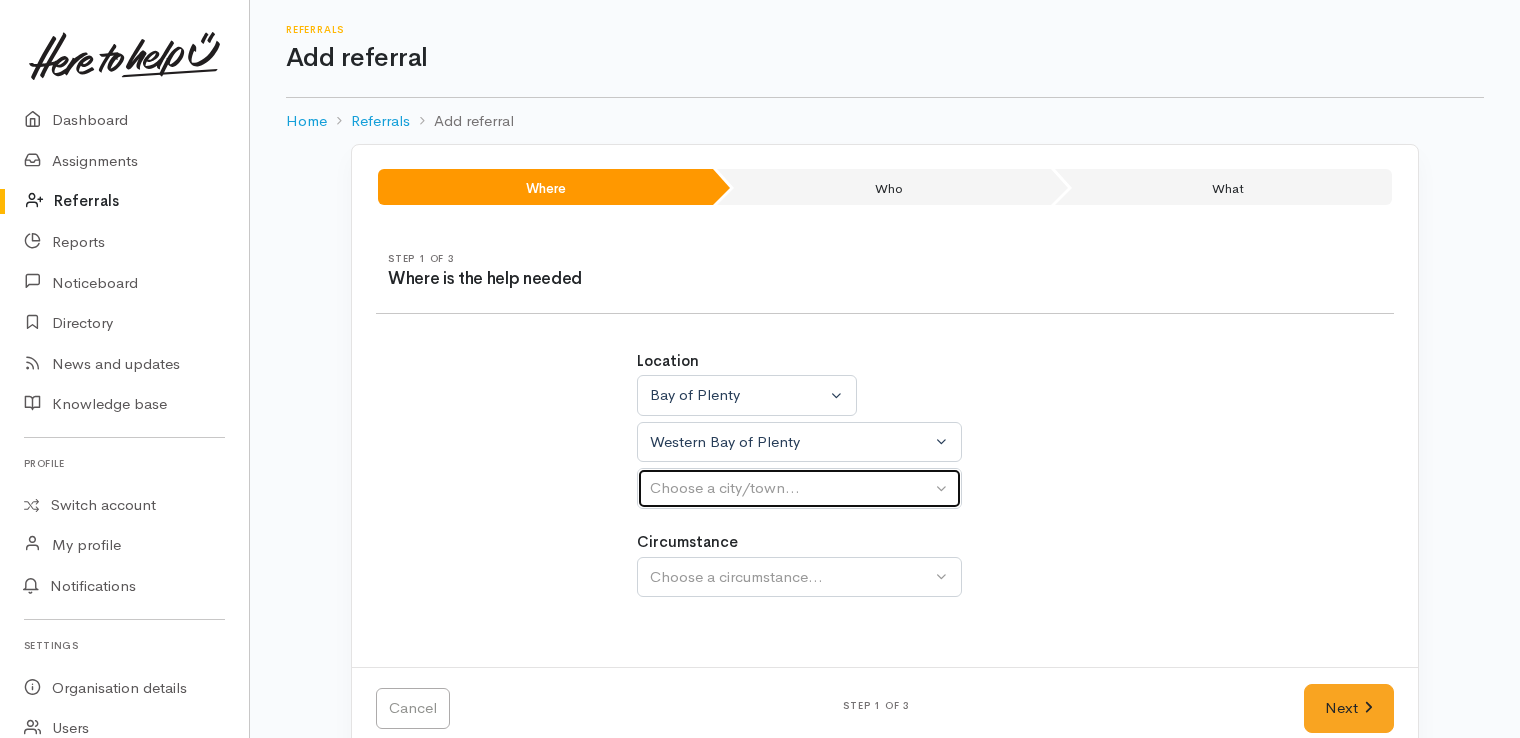 click on "Choose a city/town..." at bounding box center (790, 488) 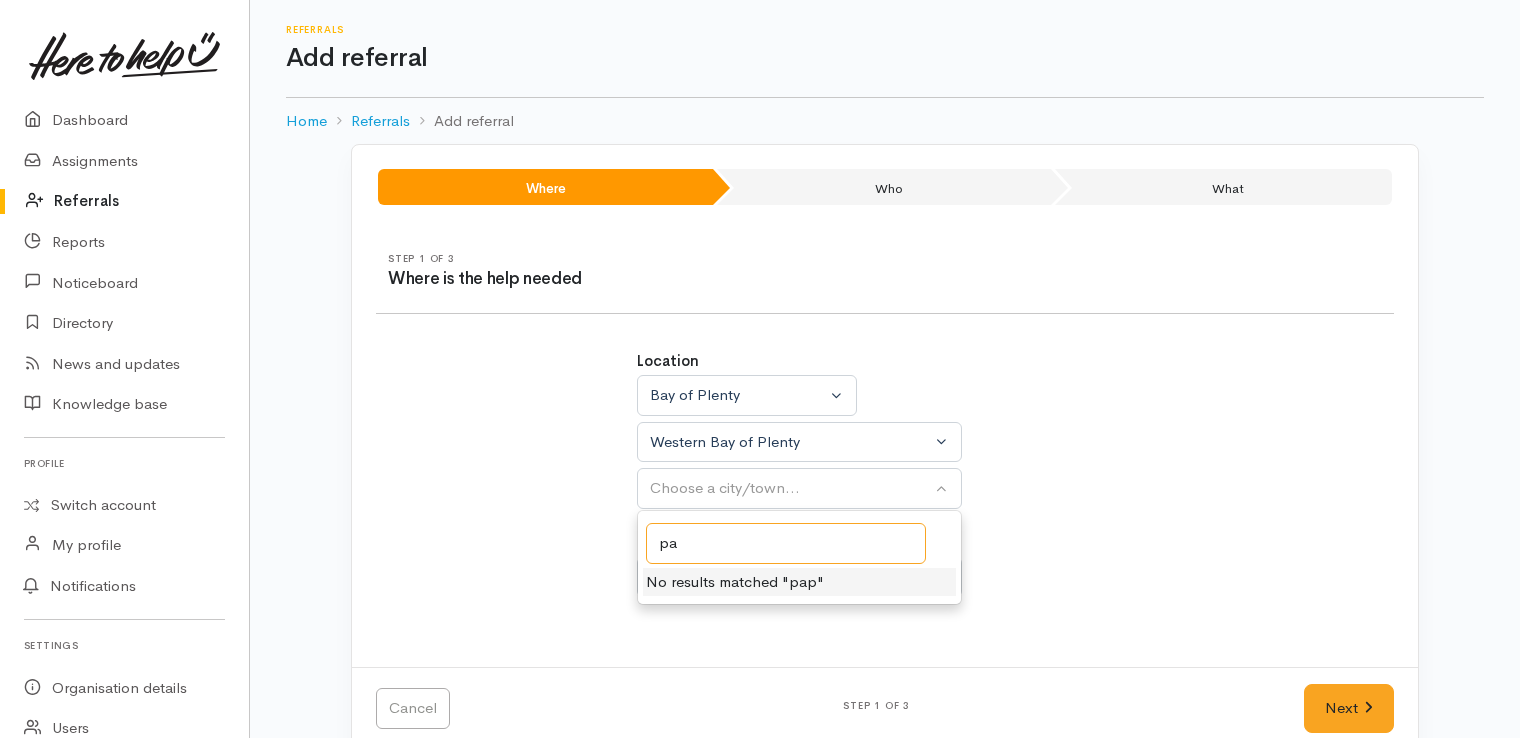 type on "p" 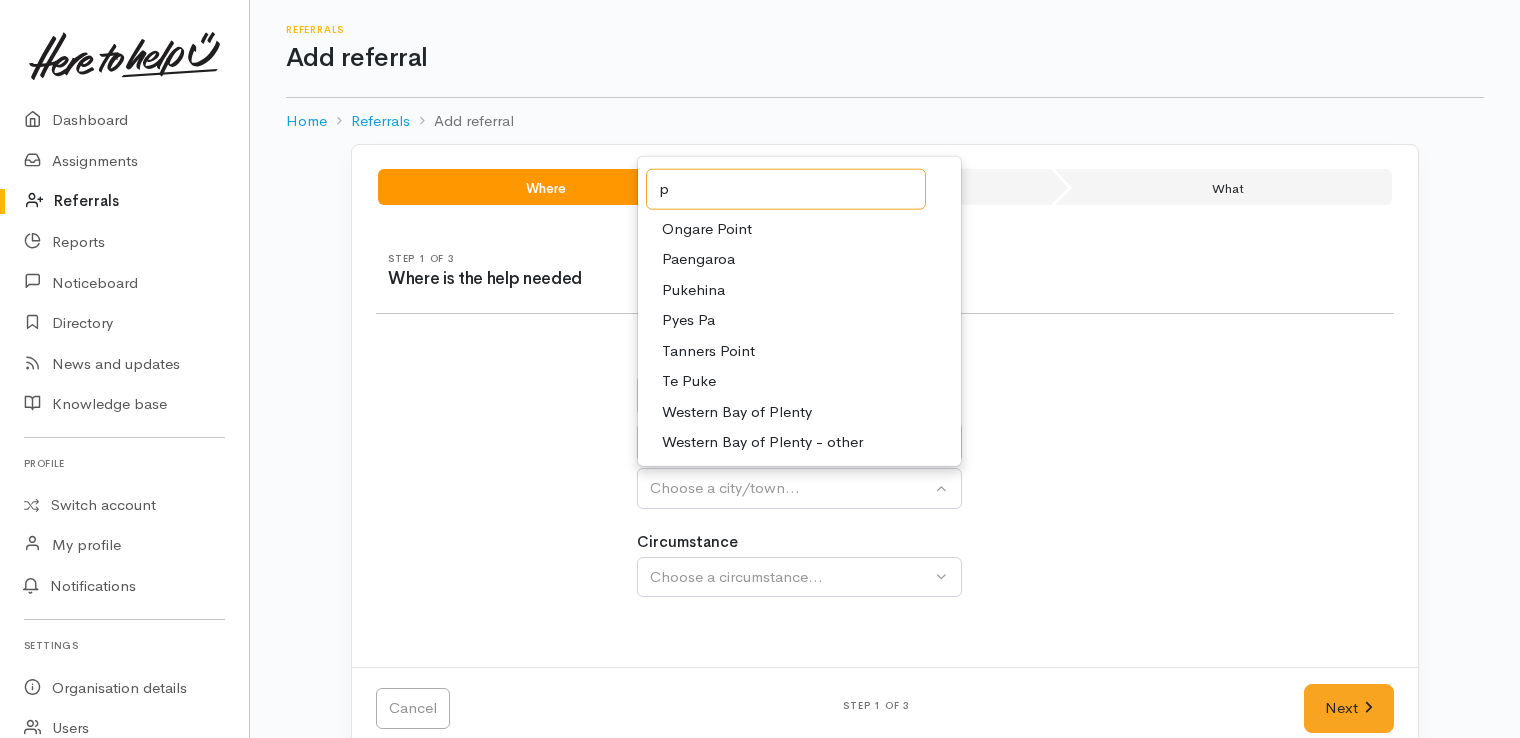 type 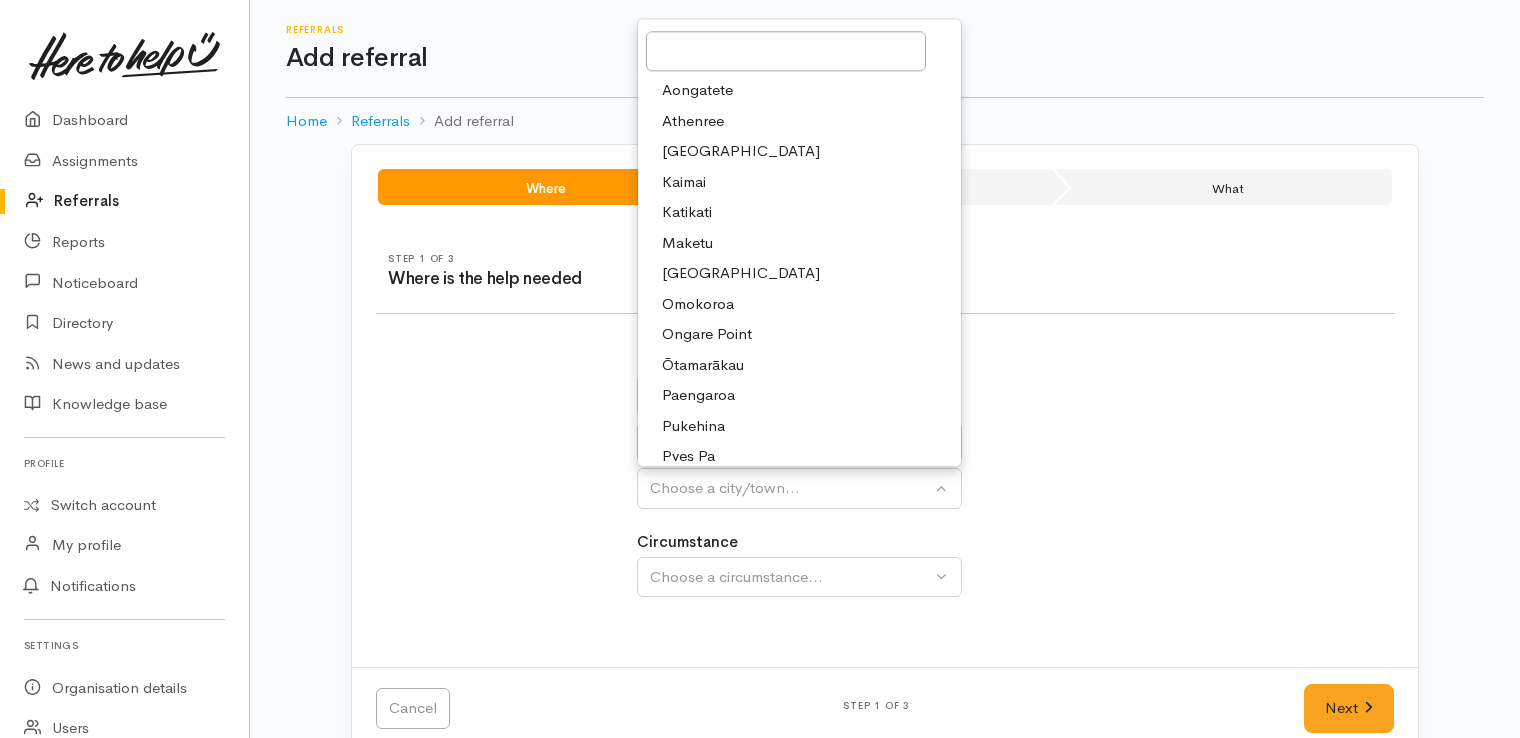 click on "Location
Auckland
Waikato
Bay of Plenty
Bay of Plenty   Auckland Waikato Bay of Plenty
Tauranga Eastern Bay of Plenty Western Bay of Plenty Western Bay of Plenty   Tauranga Eastern Bay of Plenty Western Bay of Plenty
Aongatete Athenree Bowentown Kaimai Katikati Maketu Matakana Island Omokoroa Ongare Point Ōtamarākau Paengaroa Pukehina Pyes Pa Rangiuru Tahawai Tanners Point Te Puke Tirohanga Waihi Beach Western Bay of Plenty Western Bay of Plenty - other Choose a city/town...   Aongatete Athenree Bowentown Kaimai Katikati" at bounding box center [885, 429] 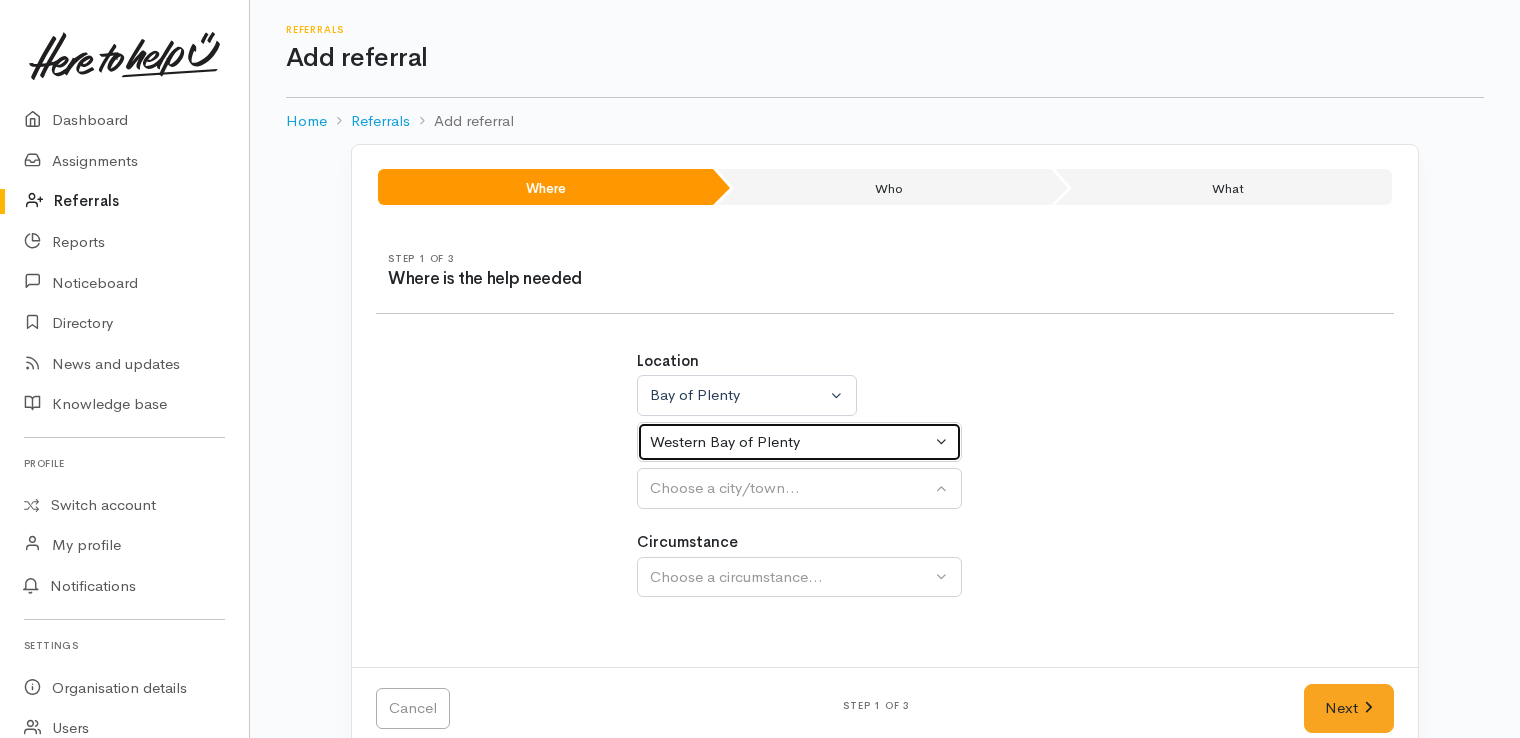 click on "Western Bay of Plenty" at bounding box center (790, 442) 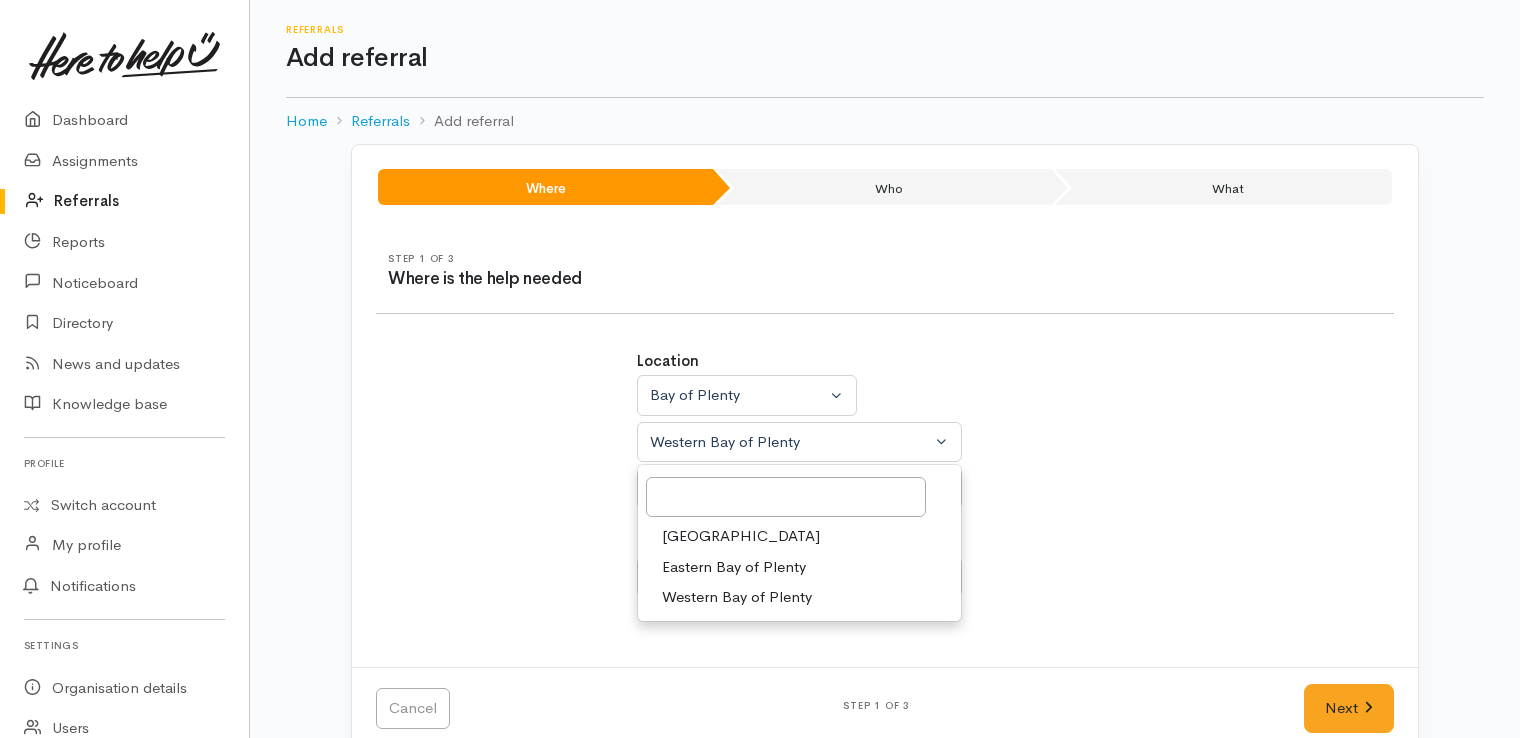 click on "Eastern Bay of Plenty" at bounding box center [734, 567] 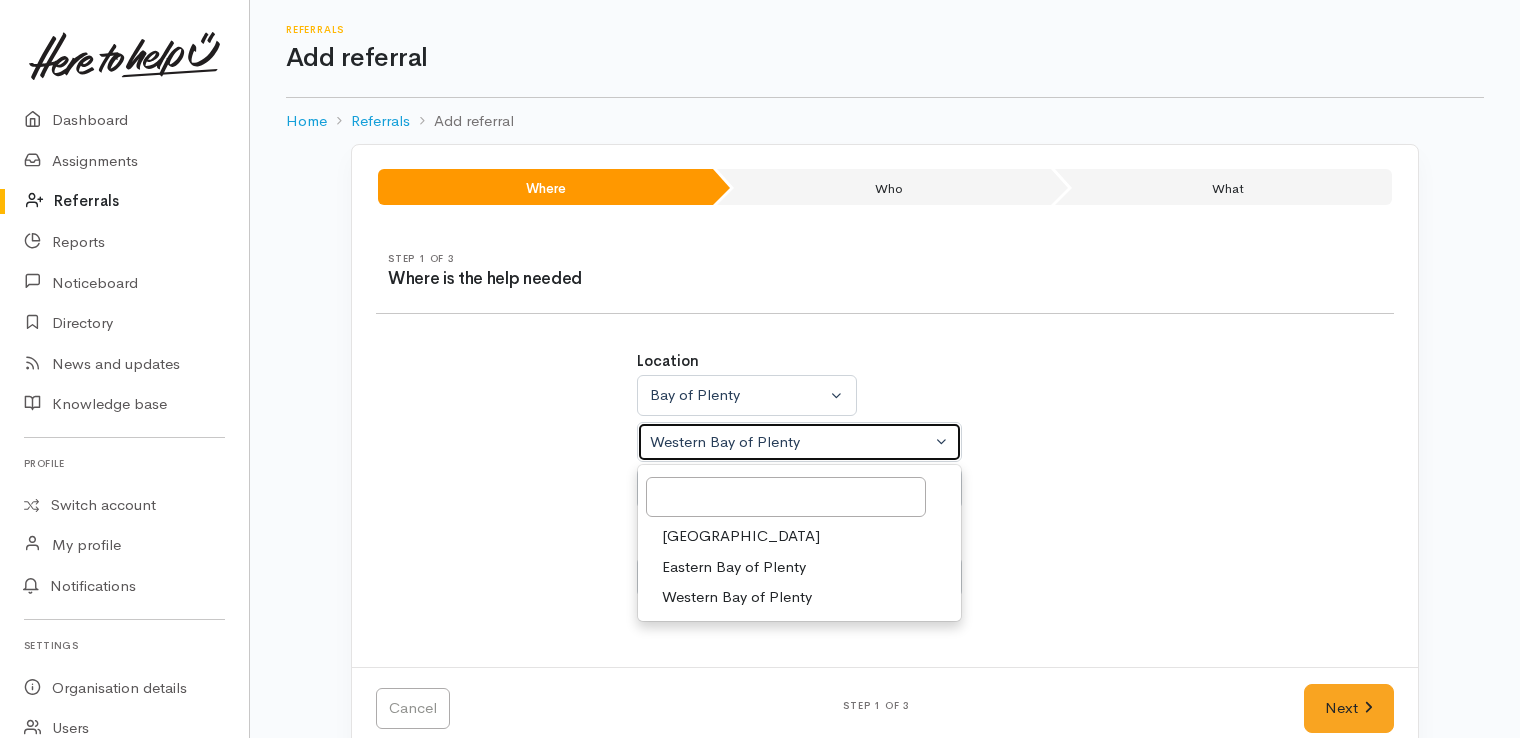 select 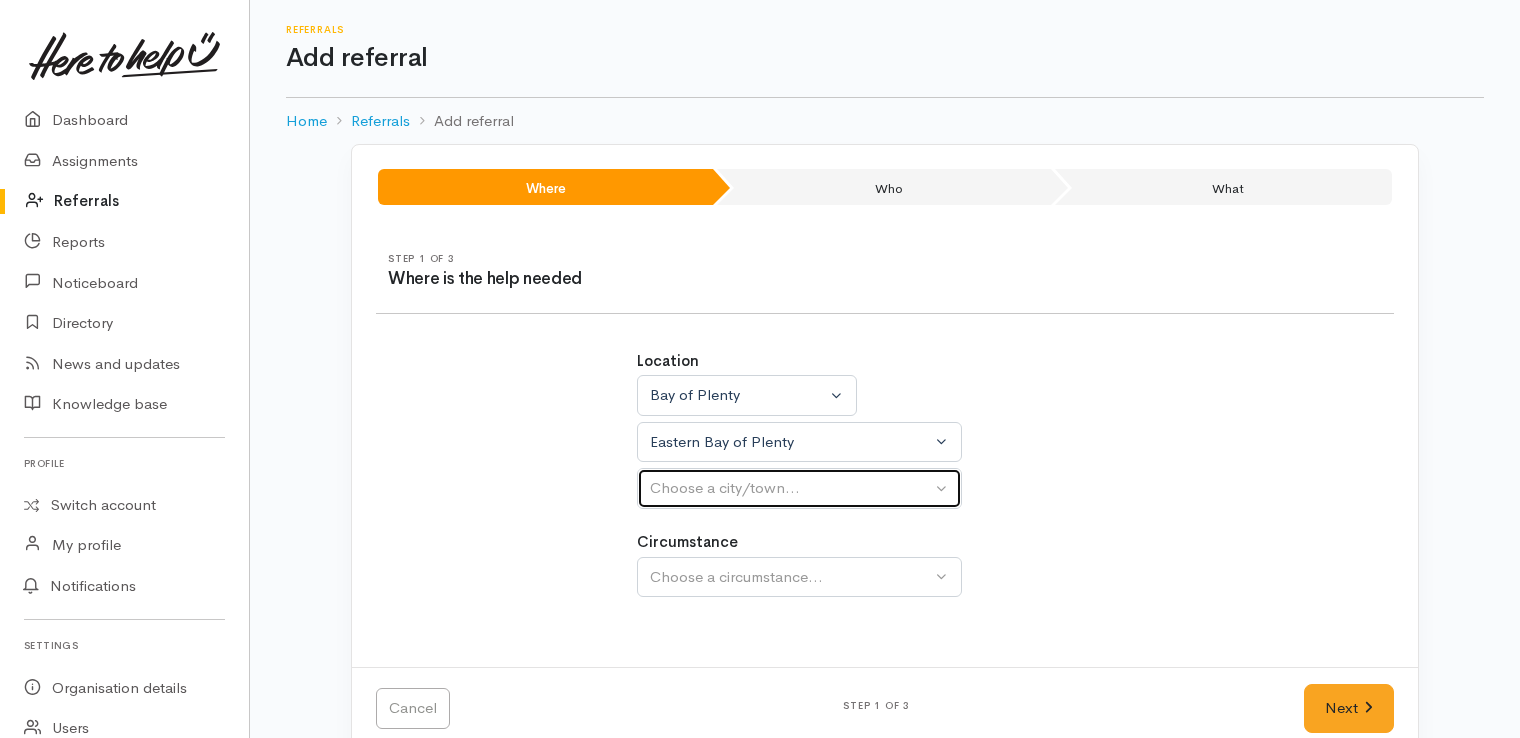 click on "Choose a city/town..." at bounding box center [790, 488] 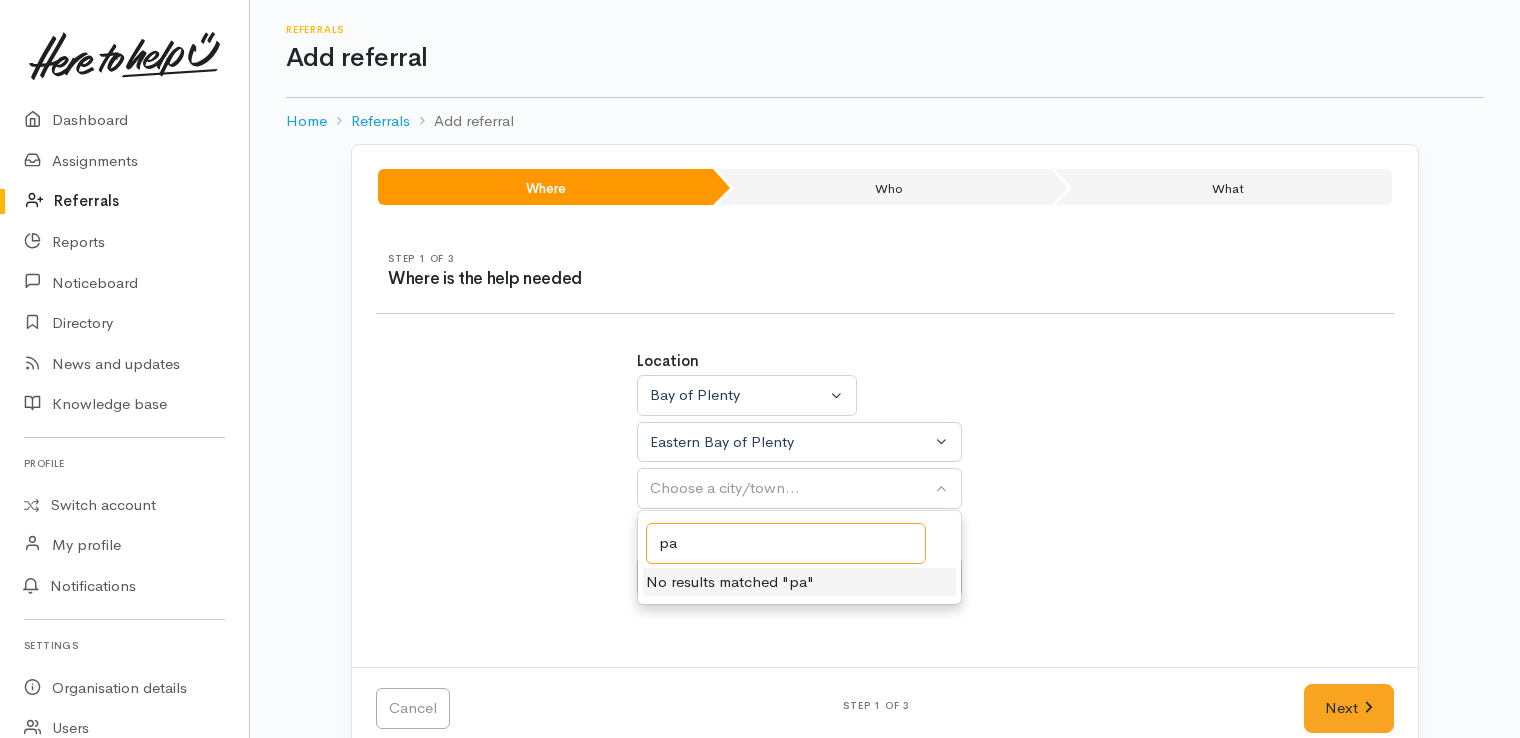 type on "p" 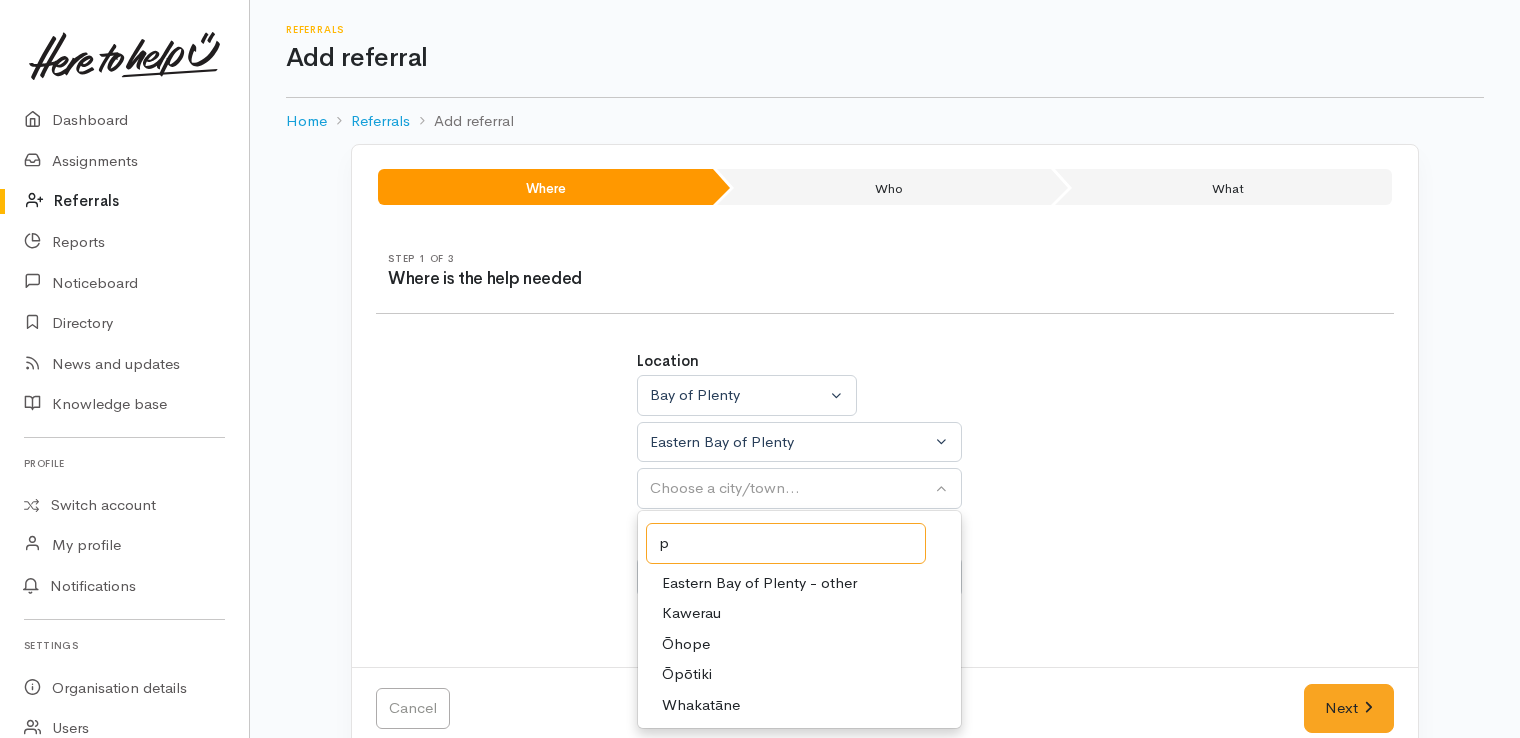 type 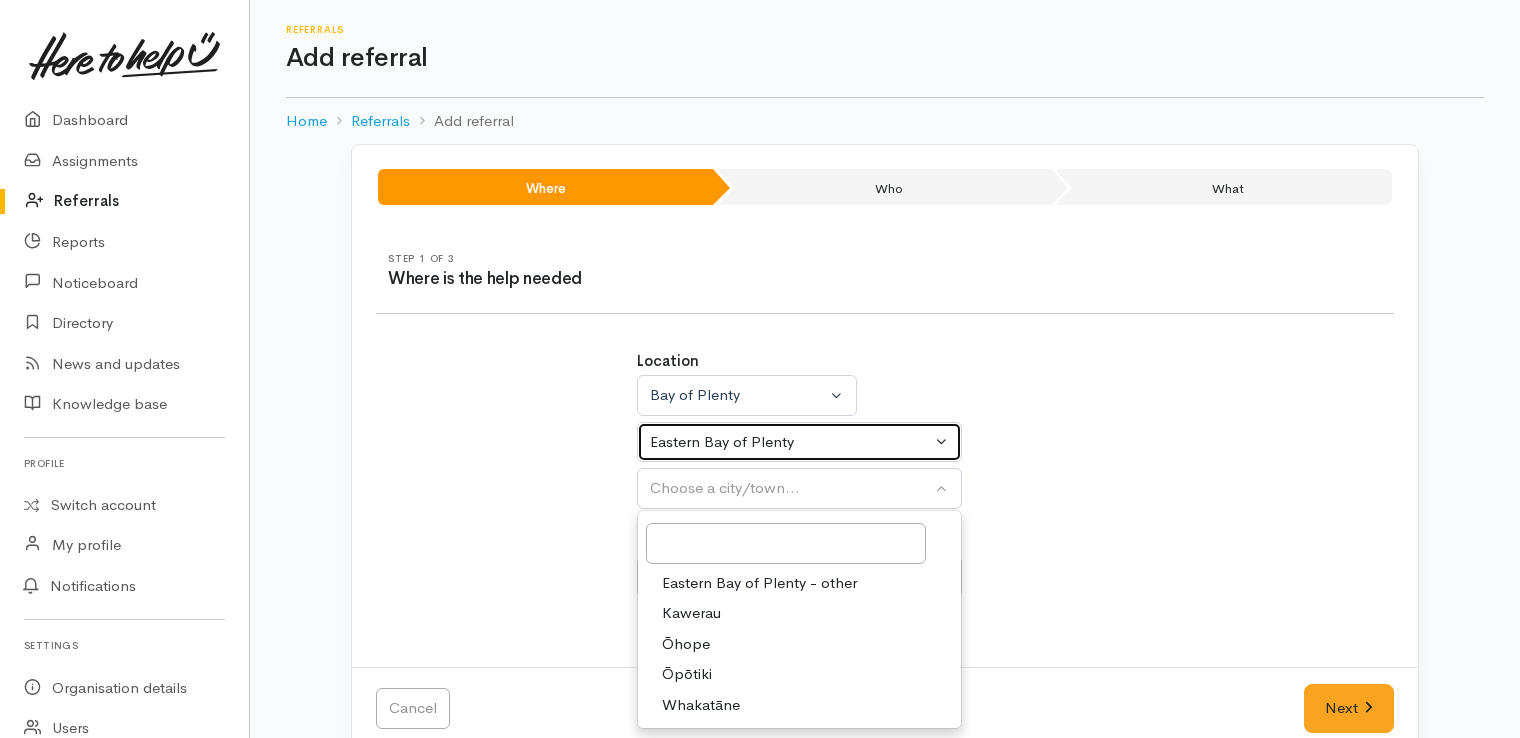 click on "Eastern Bay of Plenty" at bounding box center [790, 442] 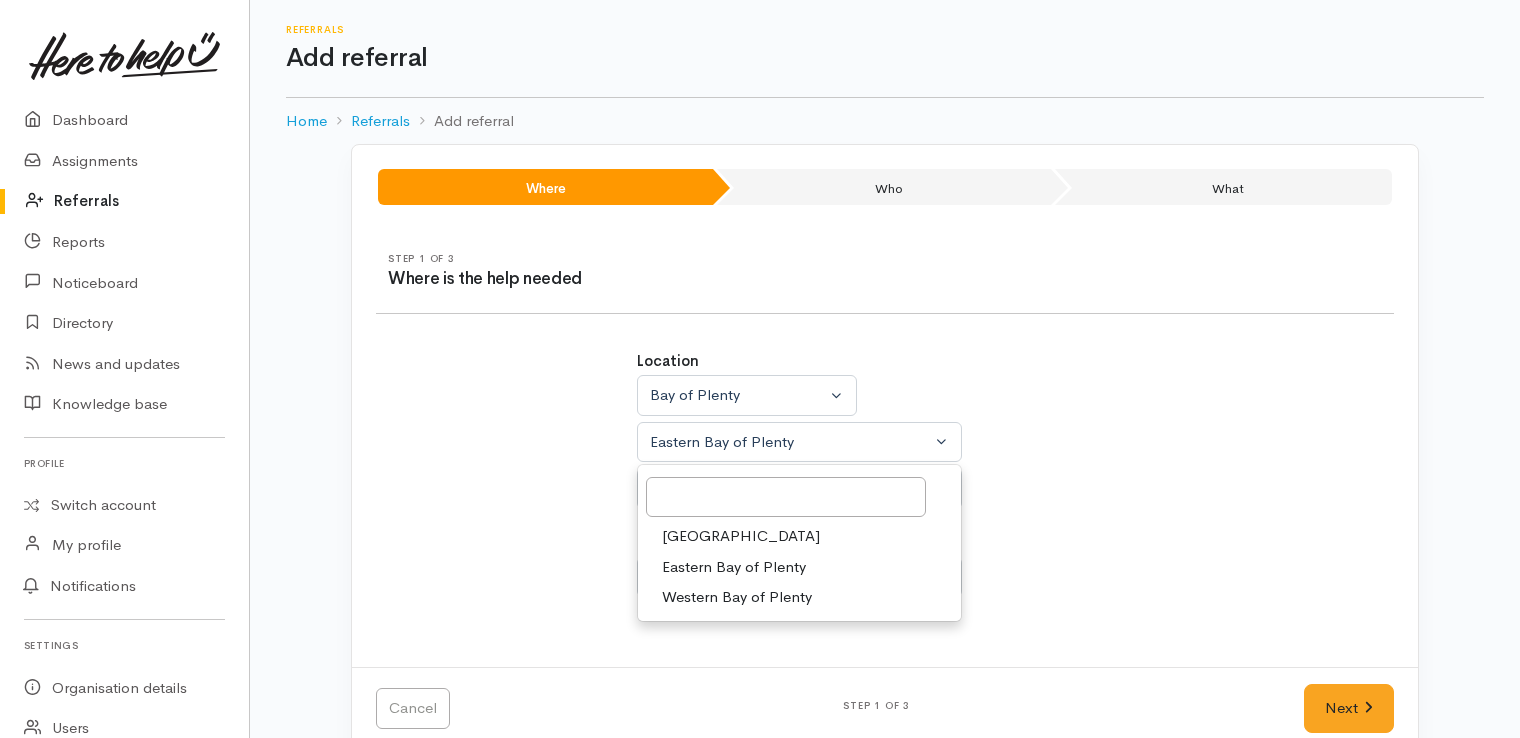 click on "Tauranga" at bounding box center (741, 536) 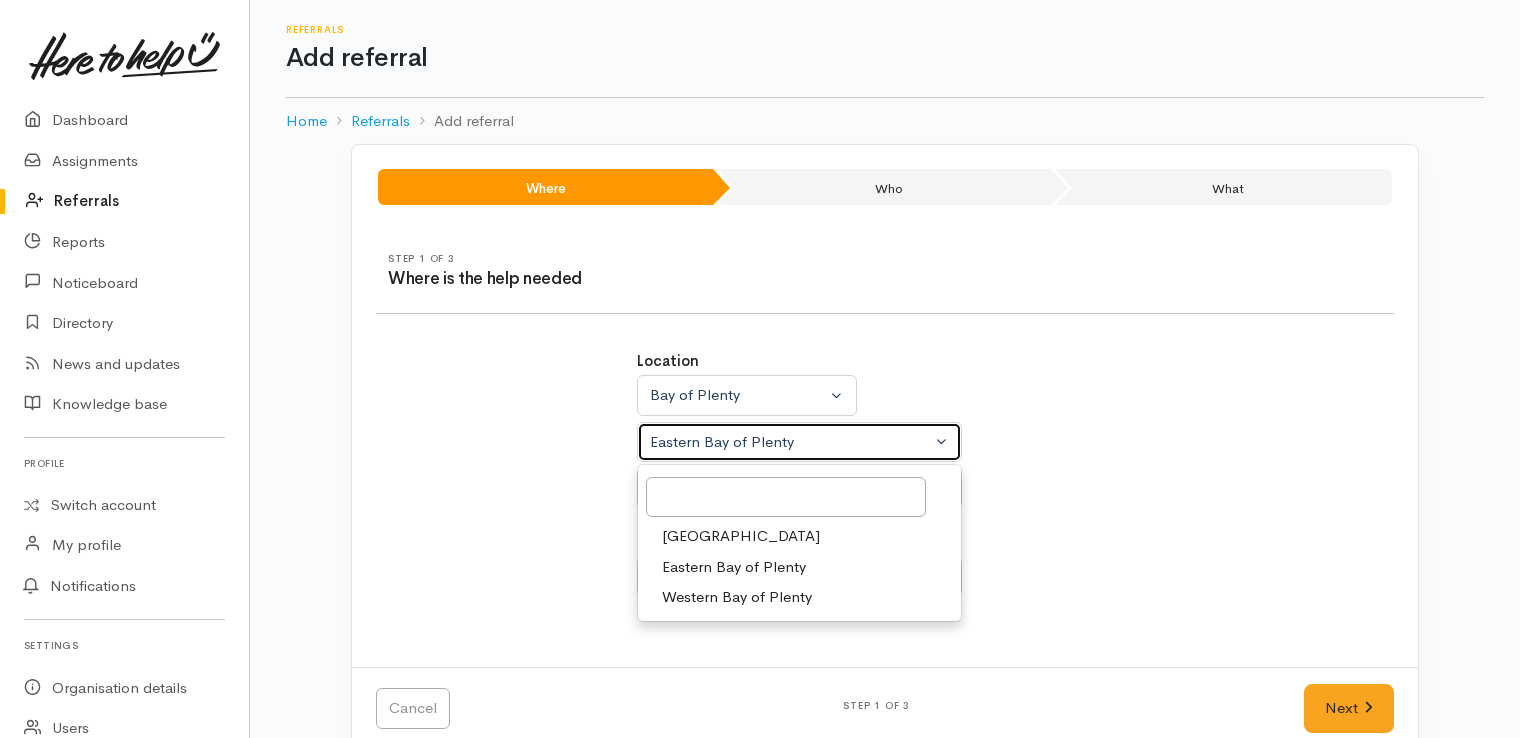 select on "6" 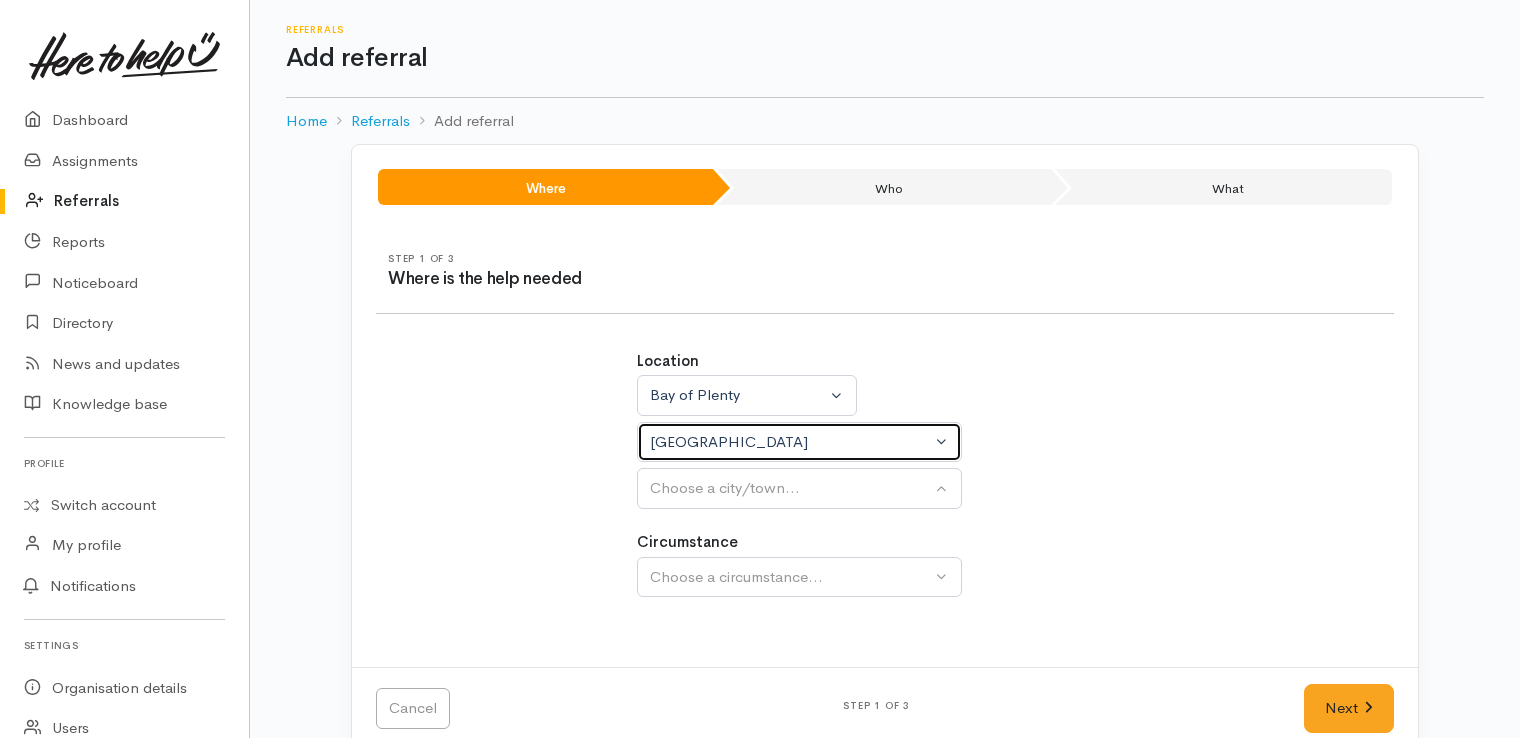 select 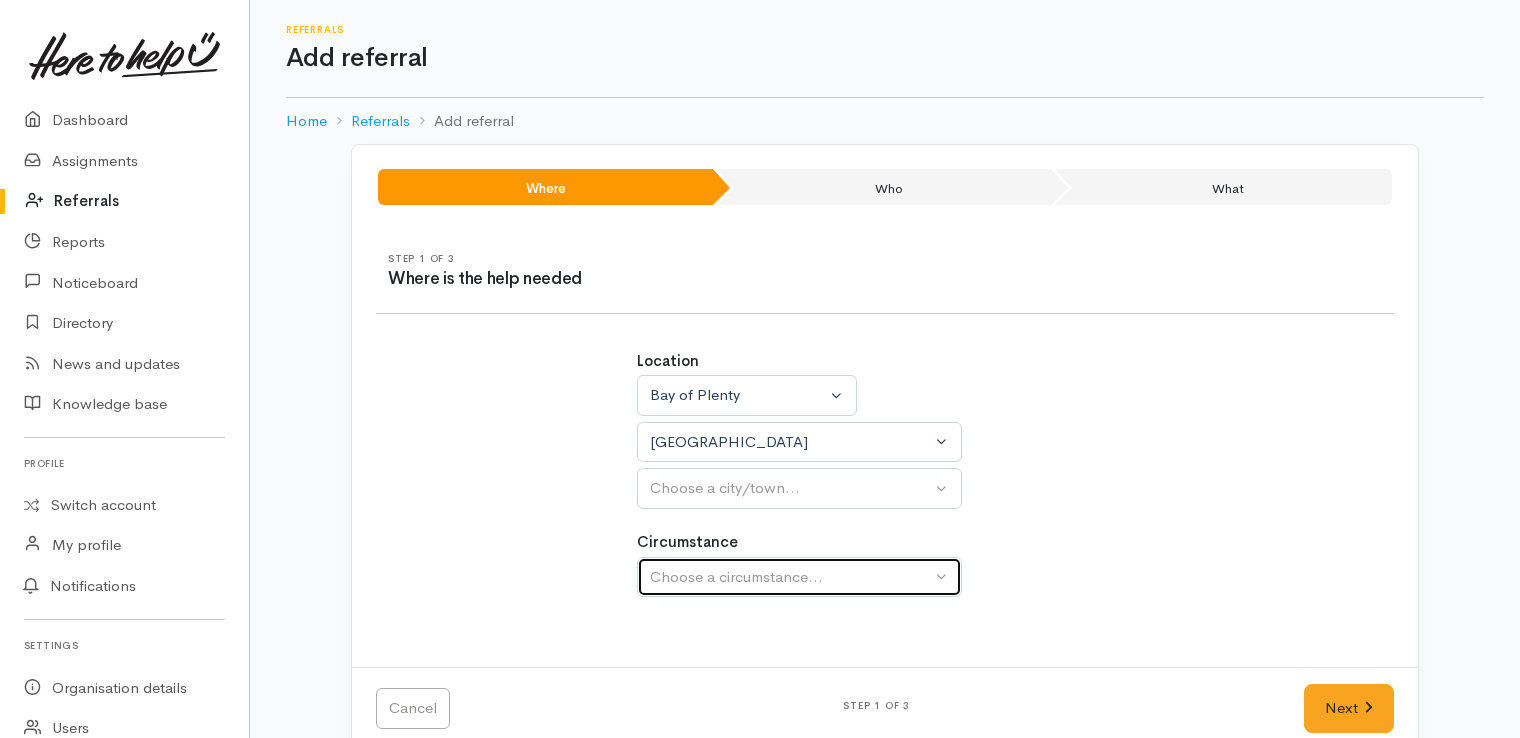 click on "Choose a circumstance..." at bounding box center (790, 577) 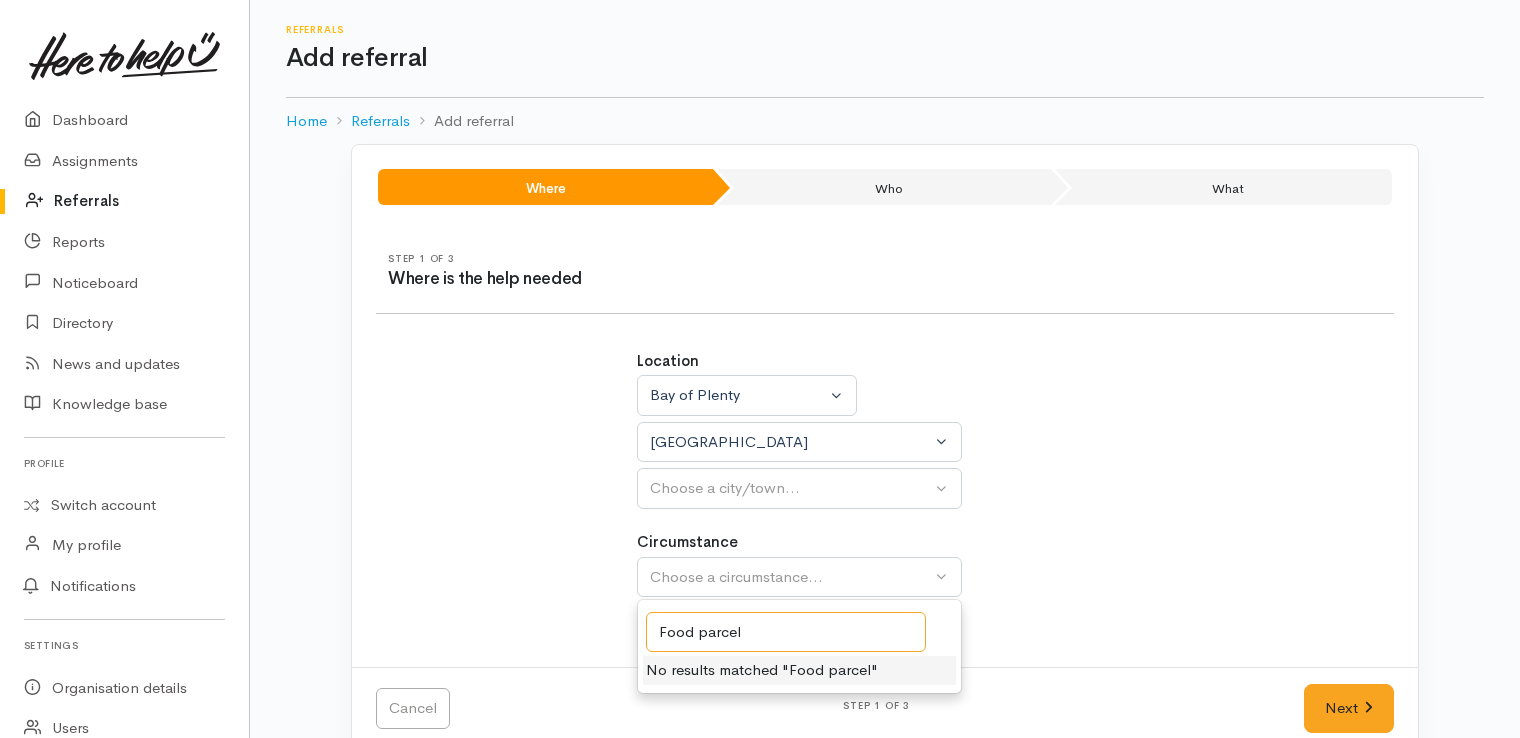 scroll, scrollTop: 32, scrollLeft: 0, axis: vertical 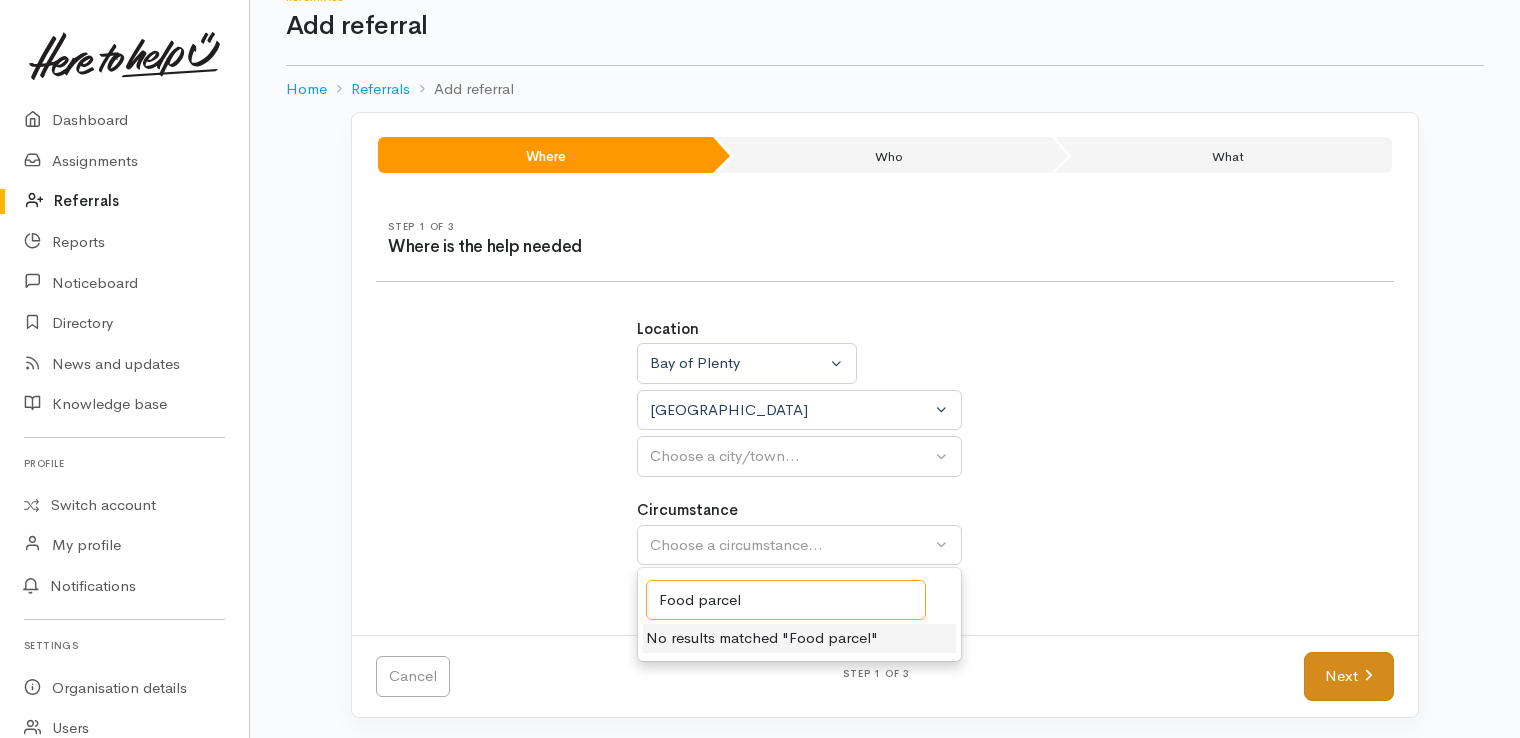 type on "Food parcel" 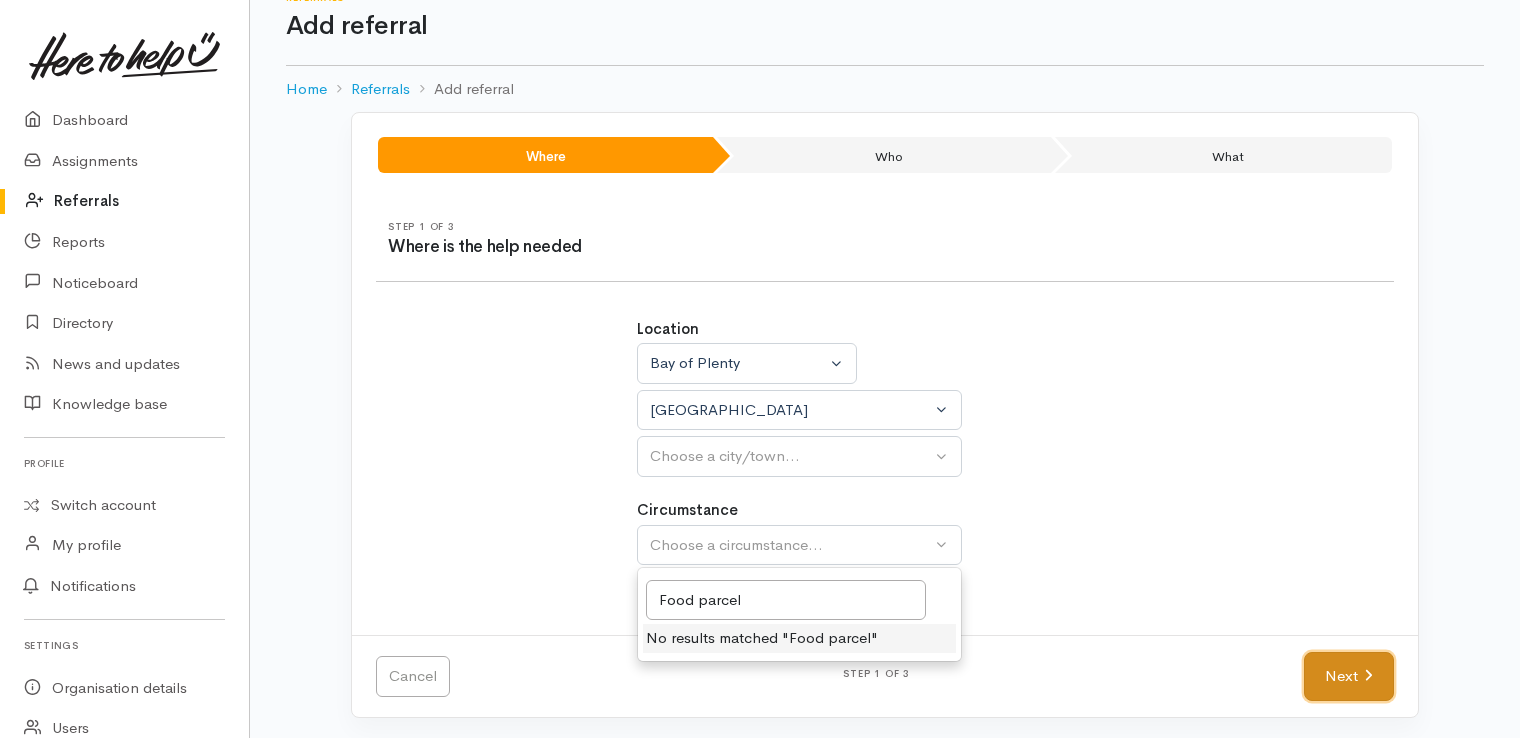 click on "Next" at bounding box center (1349, 676) 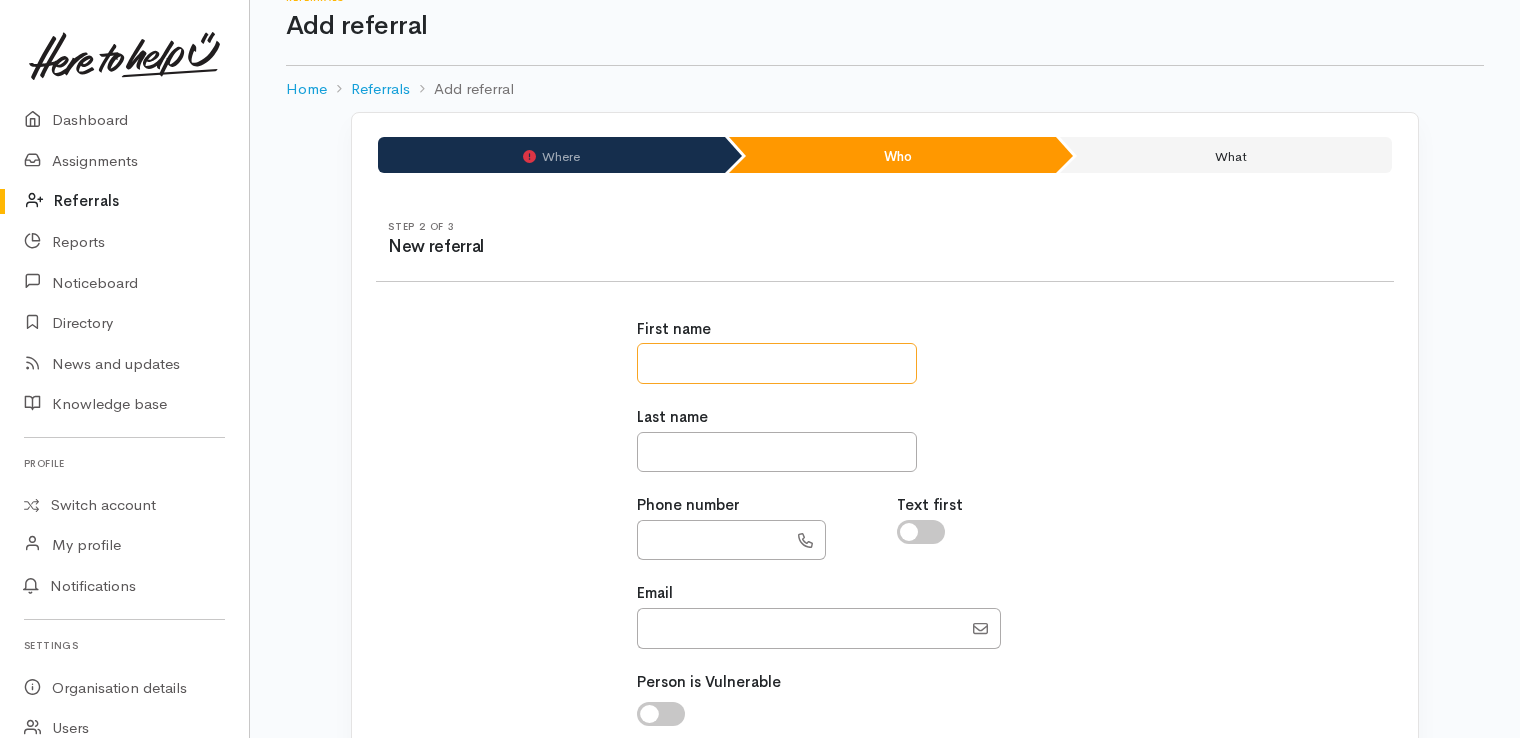 click at bounding box center [777, 363] 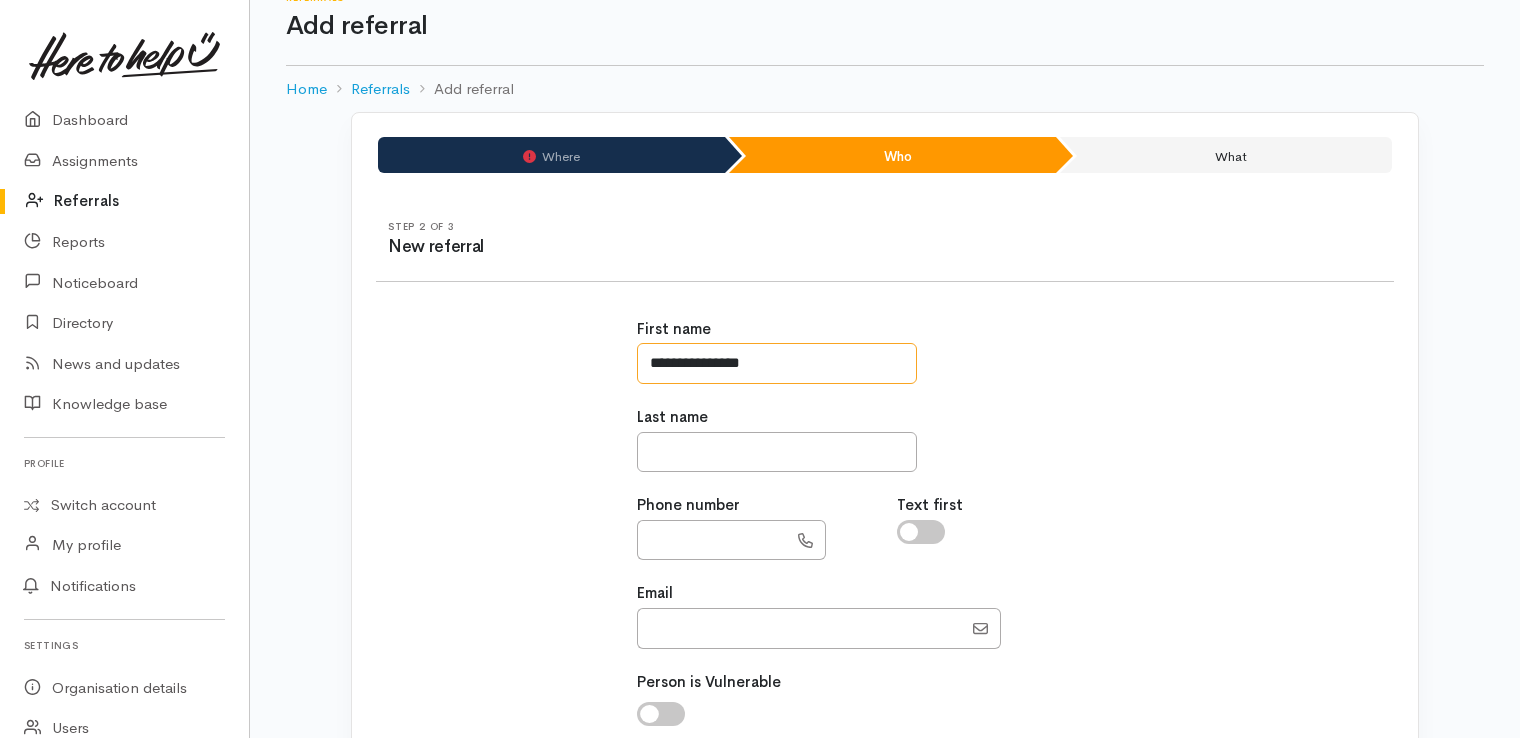type on "**********" 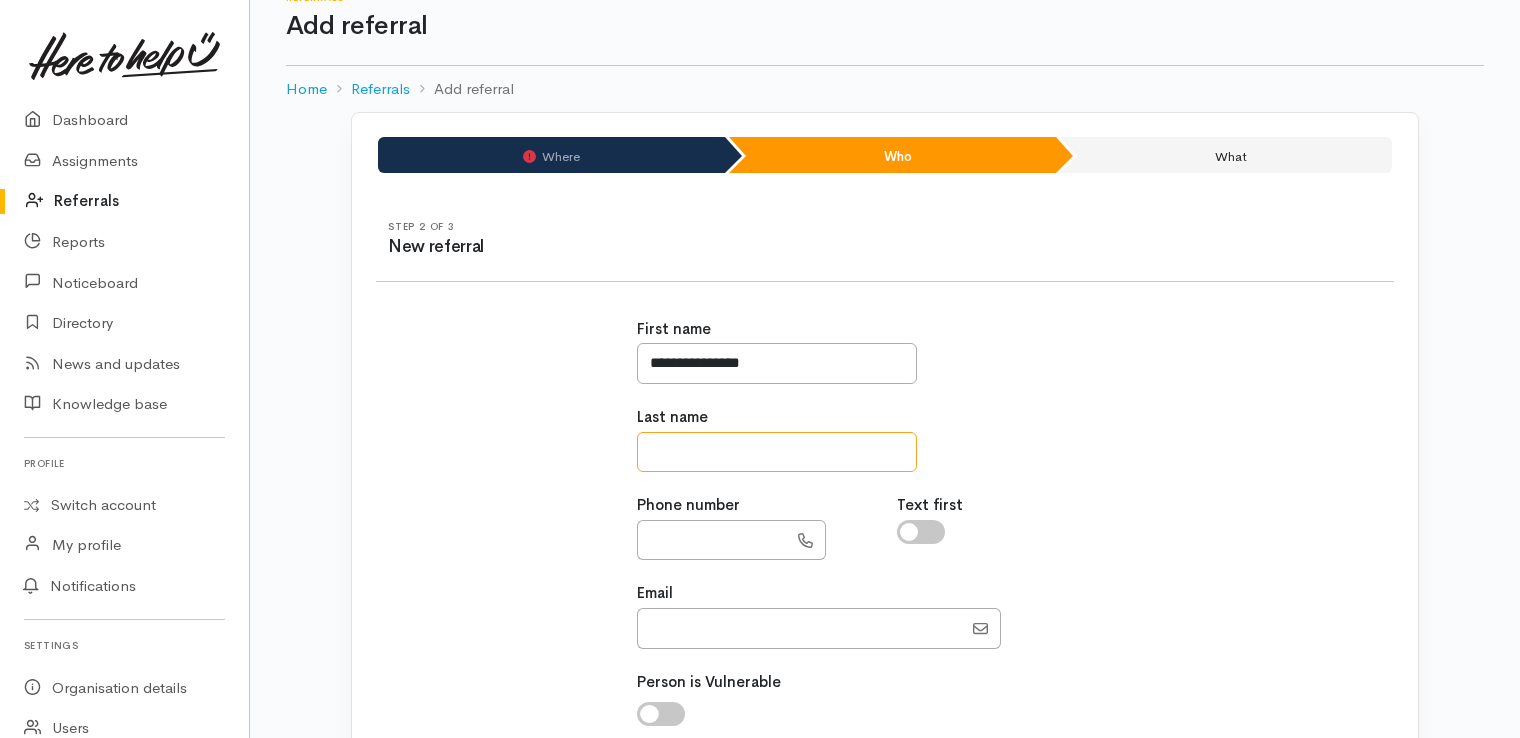 click at bounding box center (777, 452) 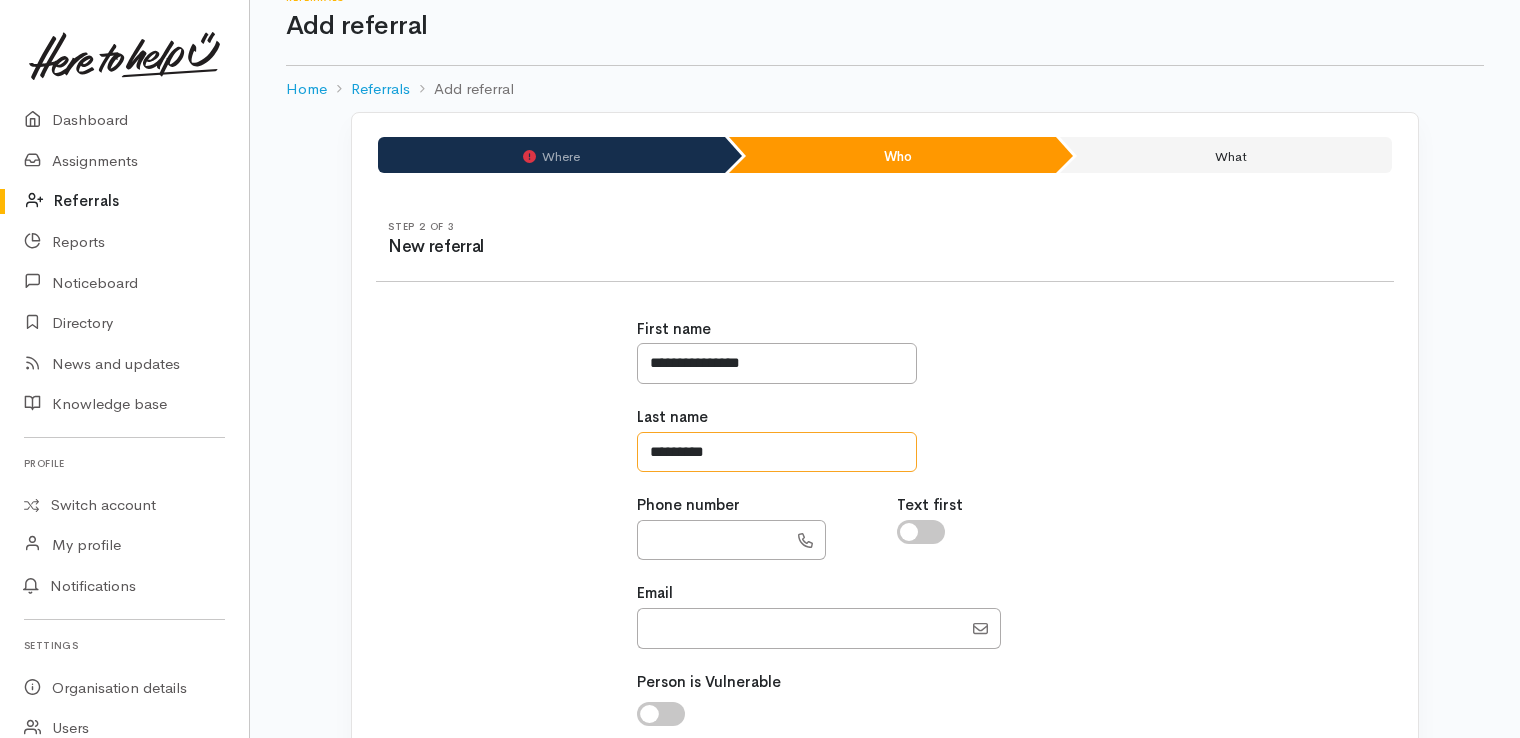type on "*********" 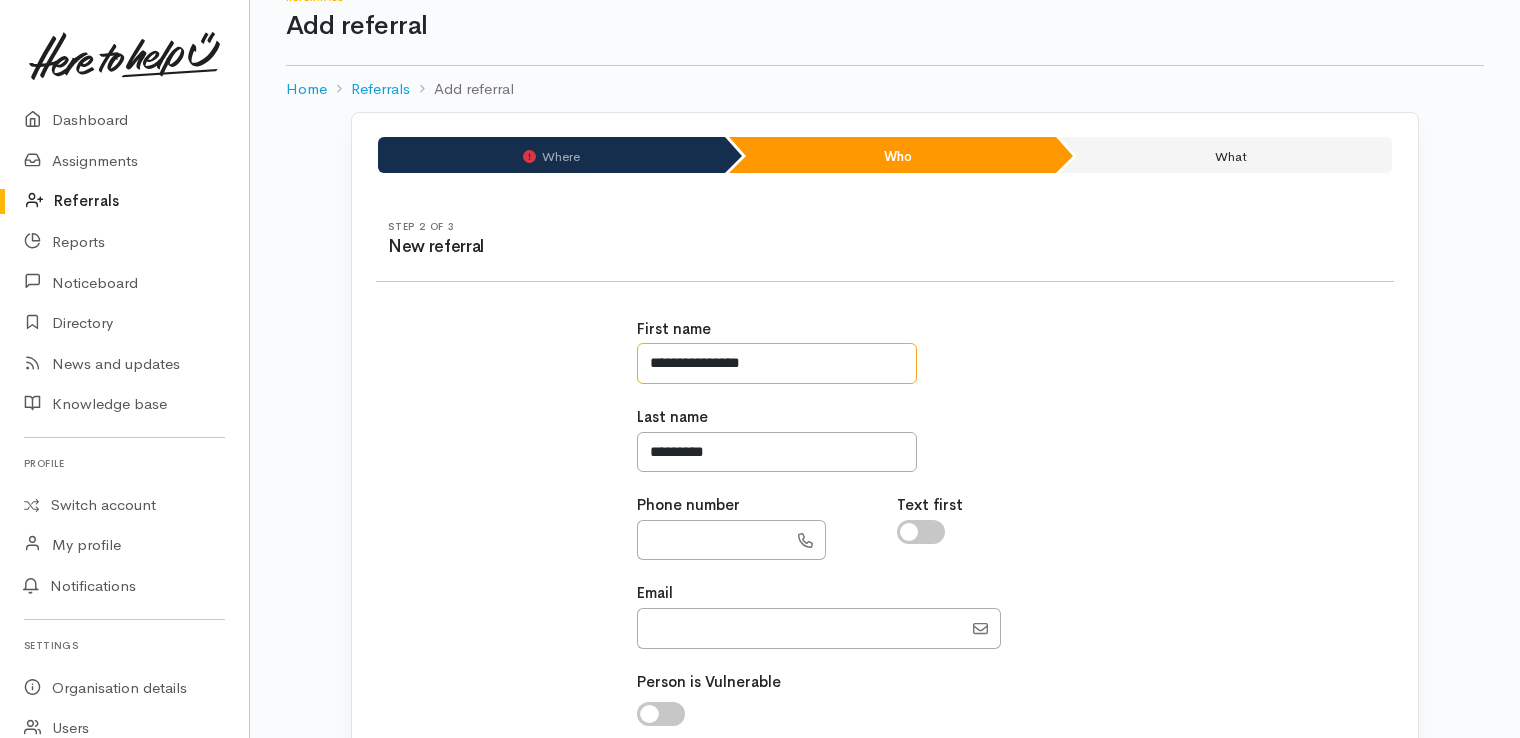 click on "**********" at bounding box center (777, 363) 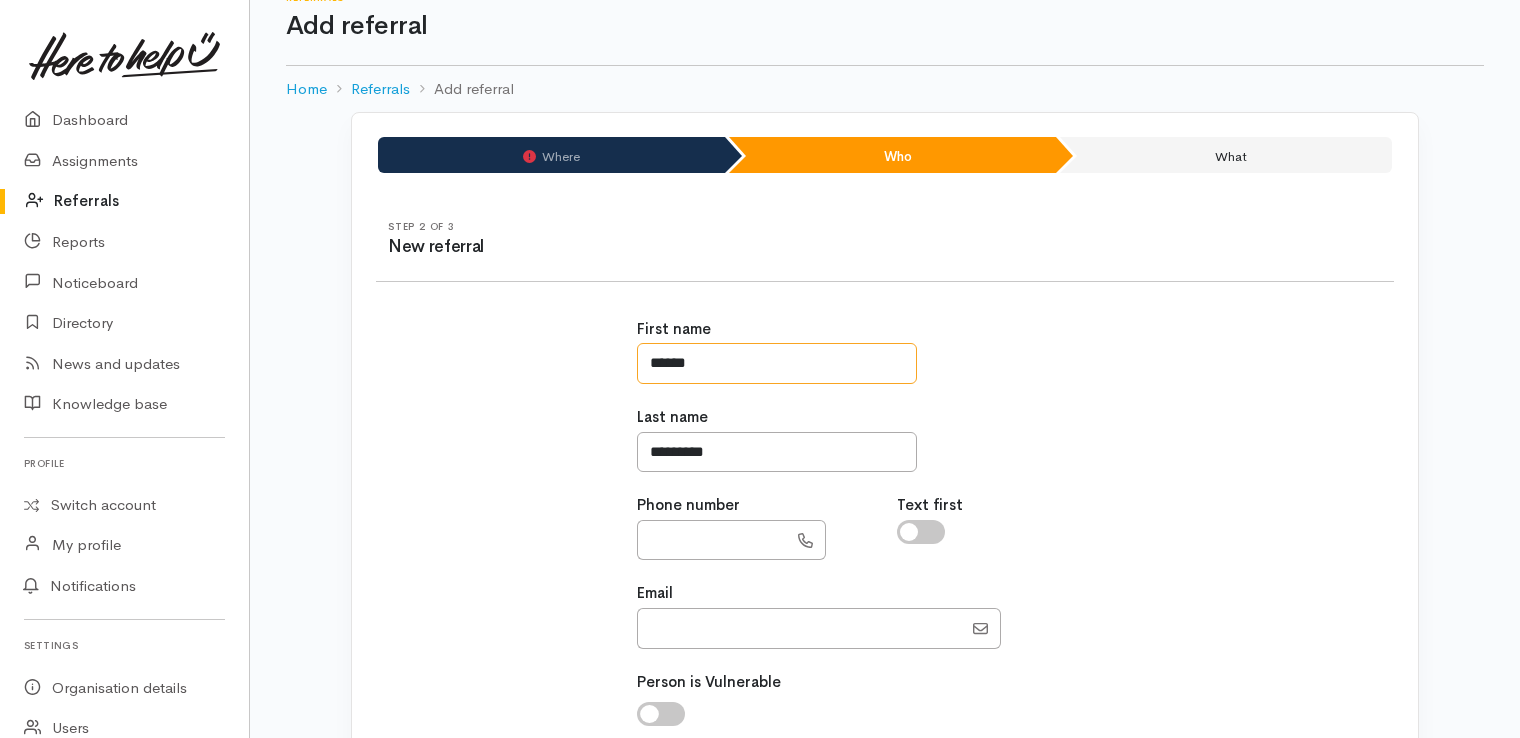 type on "*****" 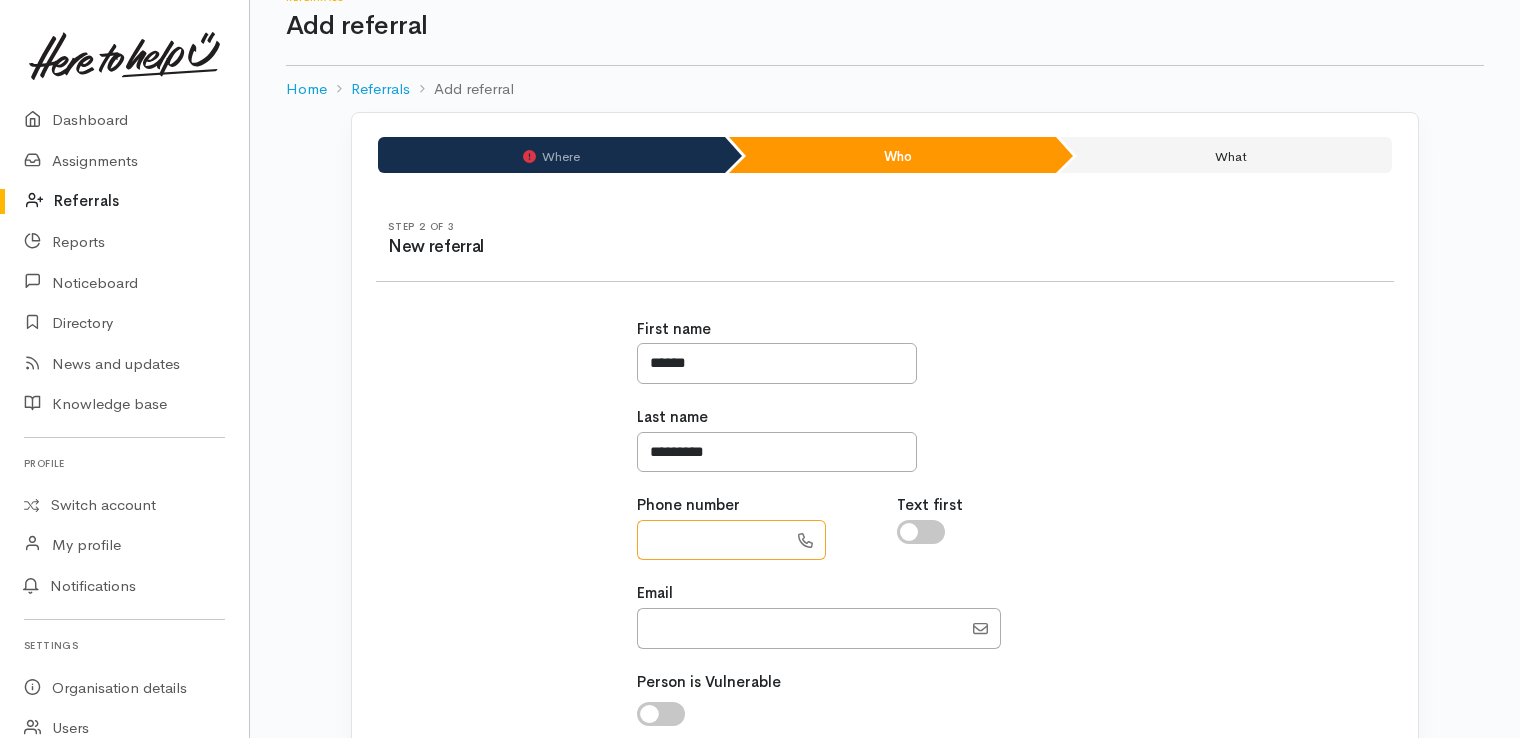 click at bounding box center (712, 540) 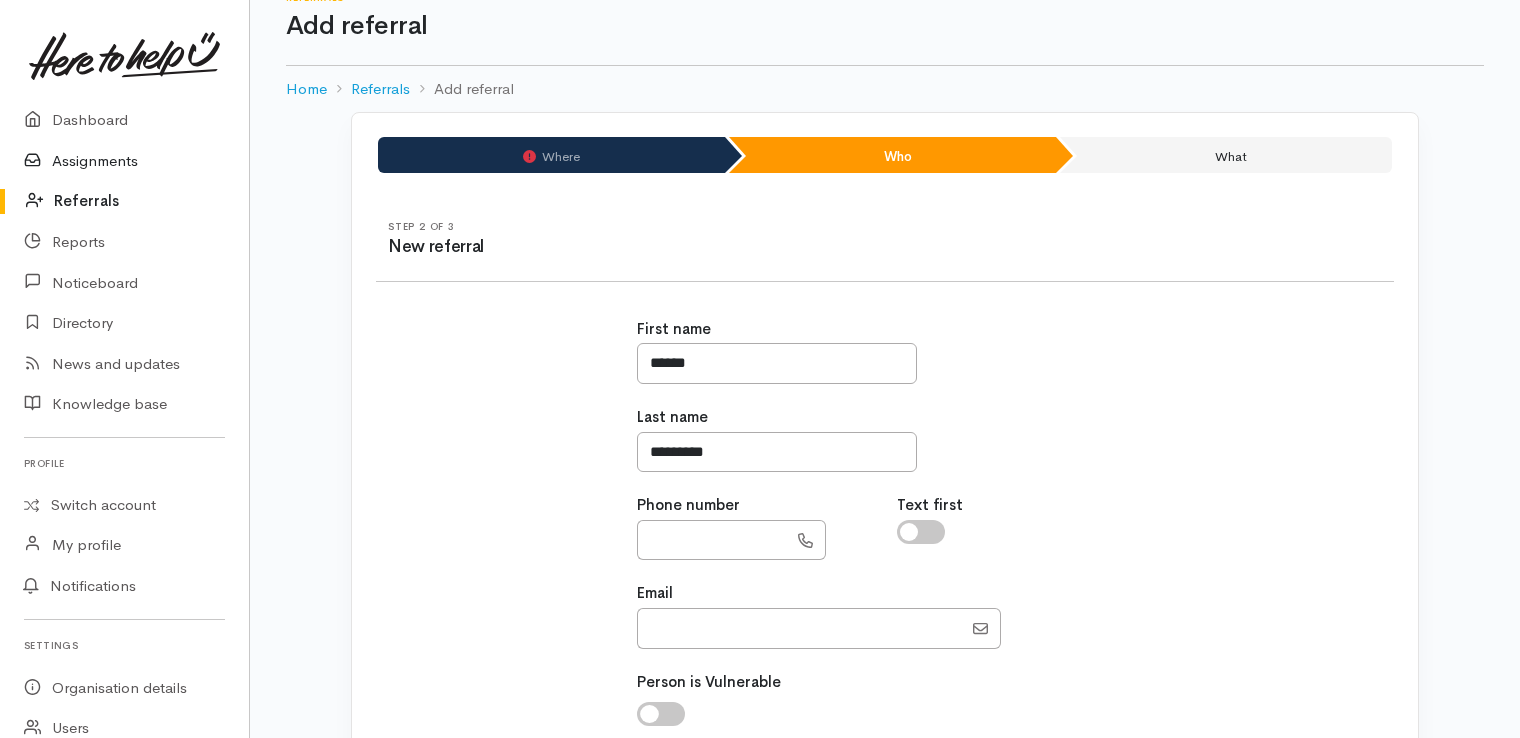 click on "Assignments" at bounding box center (124, 161) 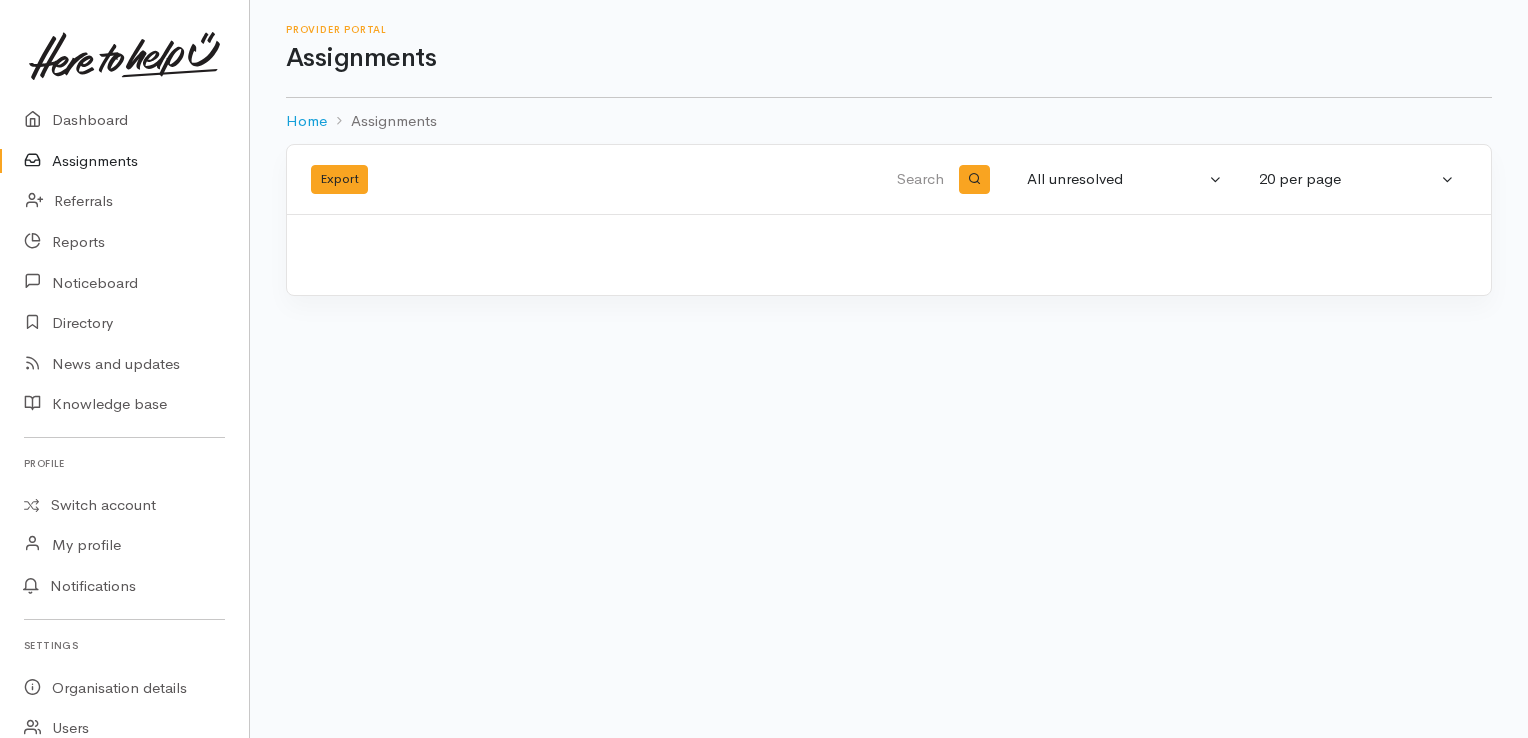 scroll, scrollTop: 0, scrollLeft: 0, axis: both 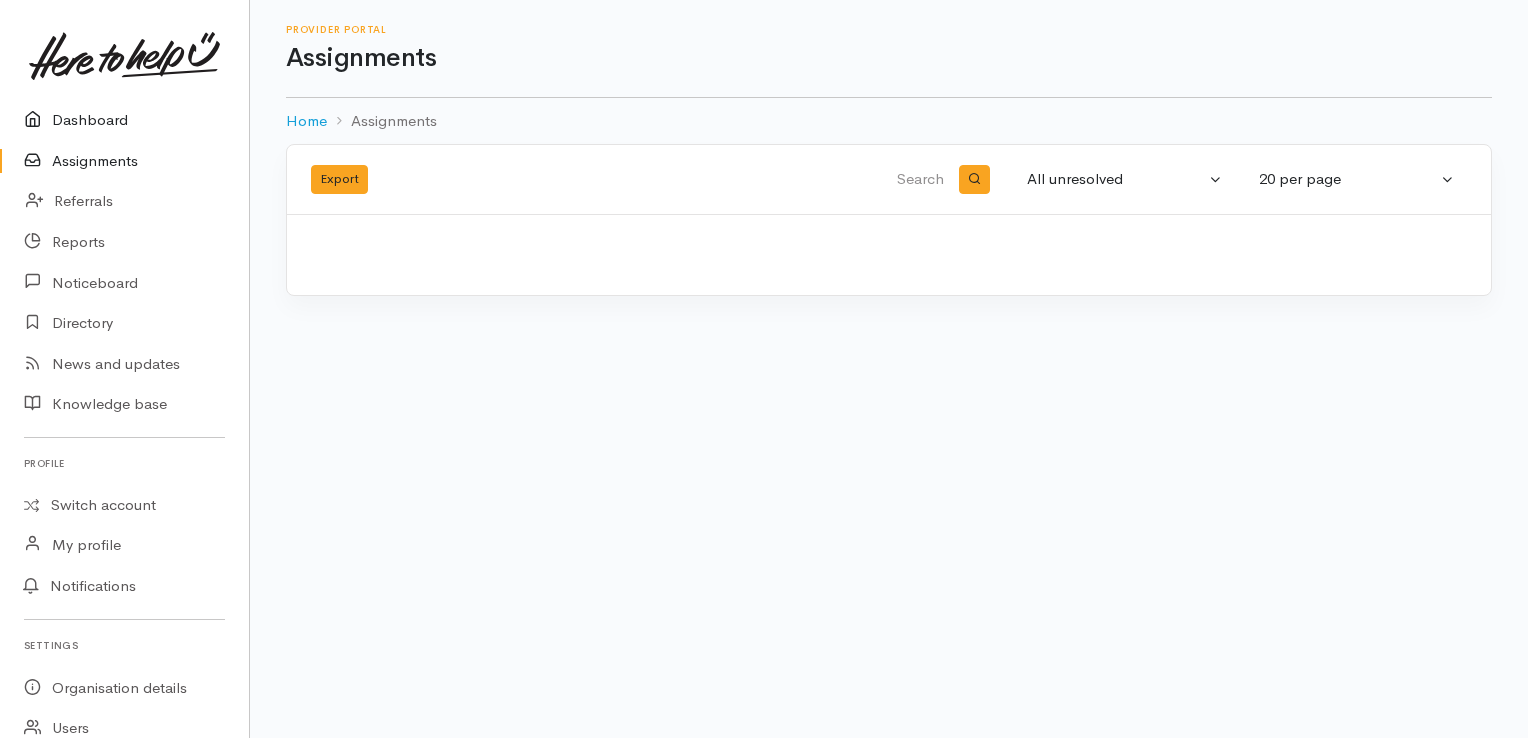 click on "Dashboard" at bounding box center [124, 120] 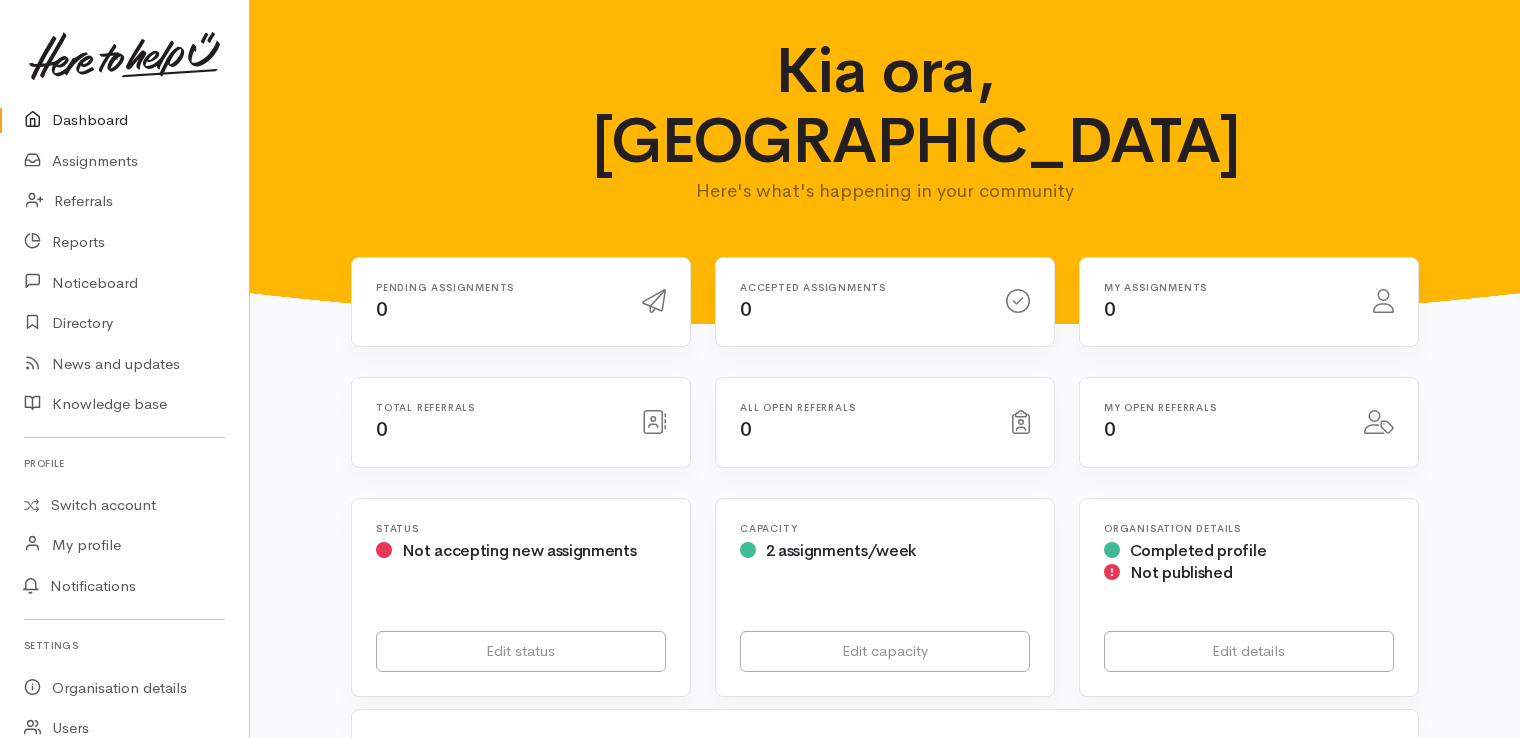 scroll, scrollTop: 0, scrollLeft: 0, axis: both 